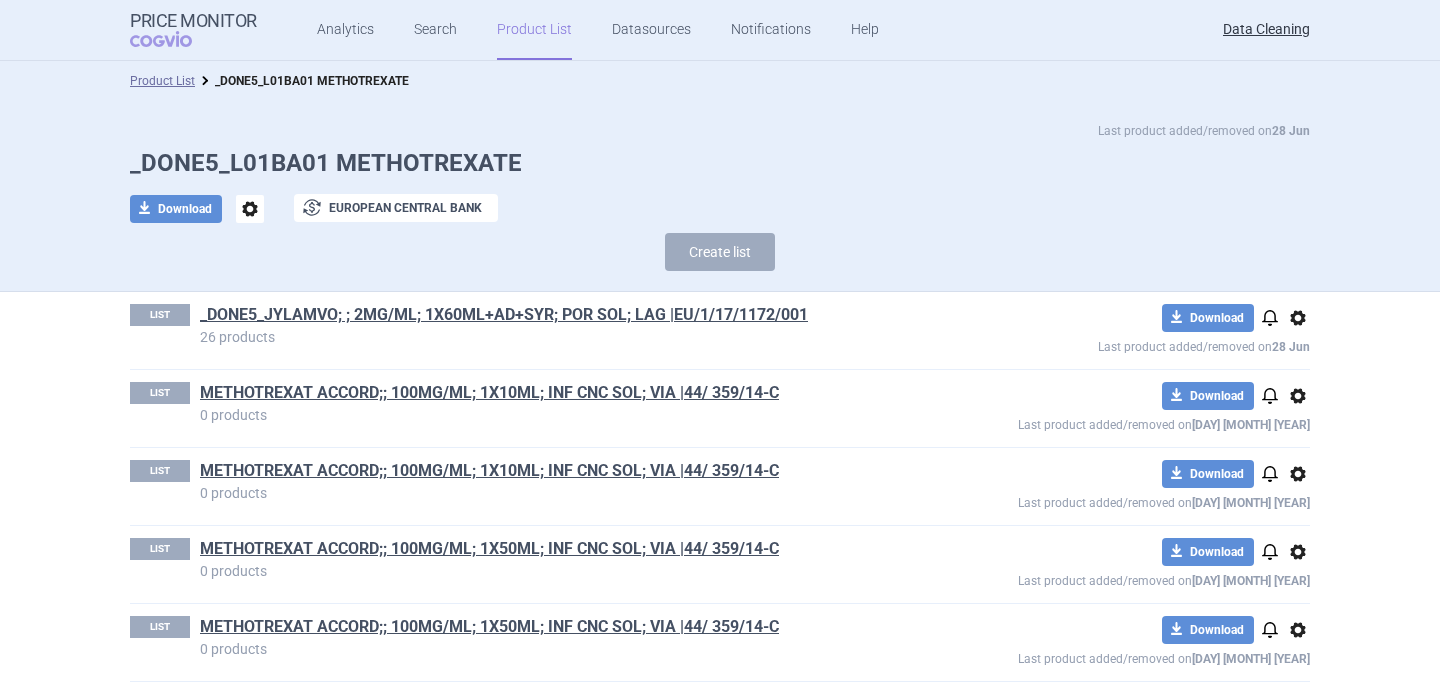 scroll, scrollTop: 0, scrollLeft: 0, axis: both 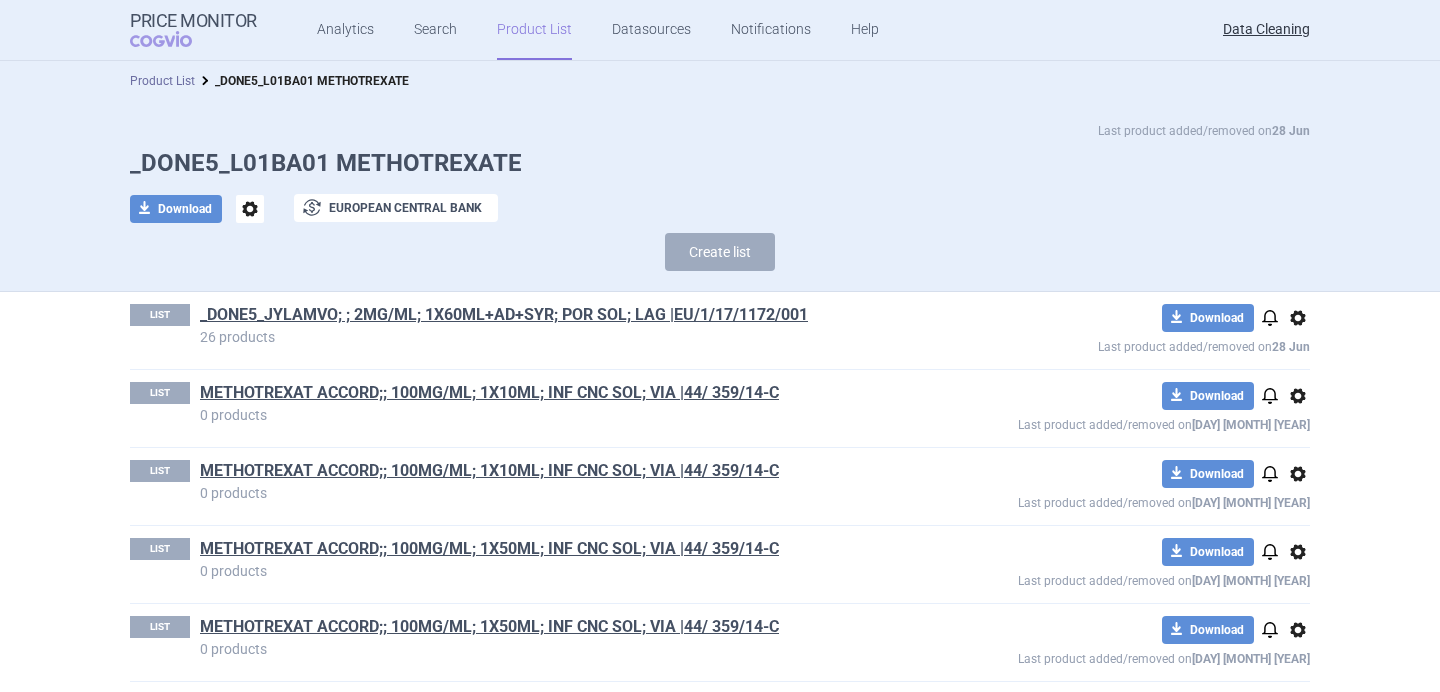 click on "Product List" at bounding box center (162, 81) 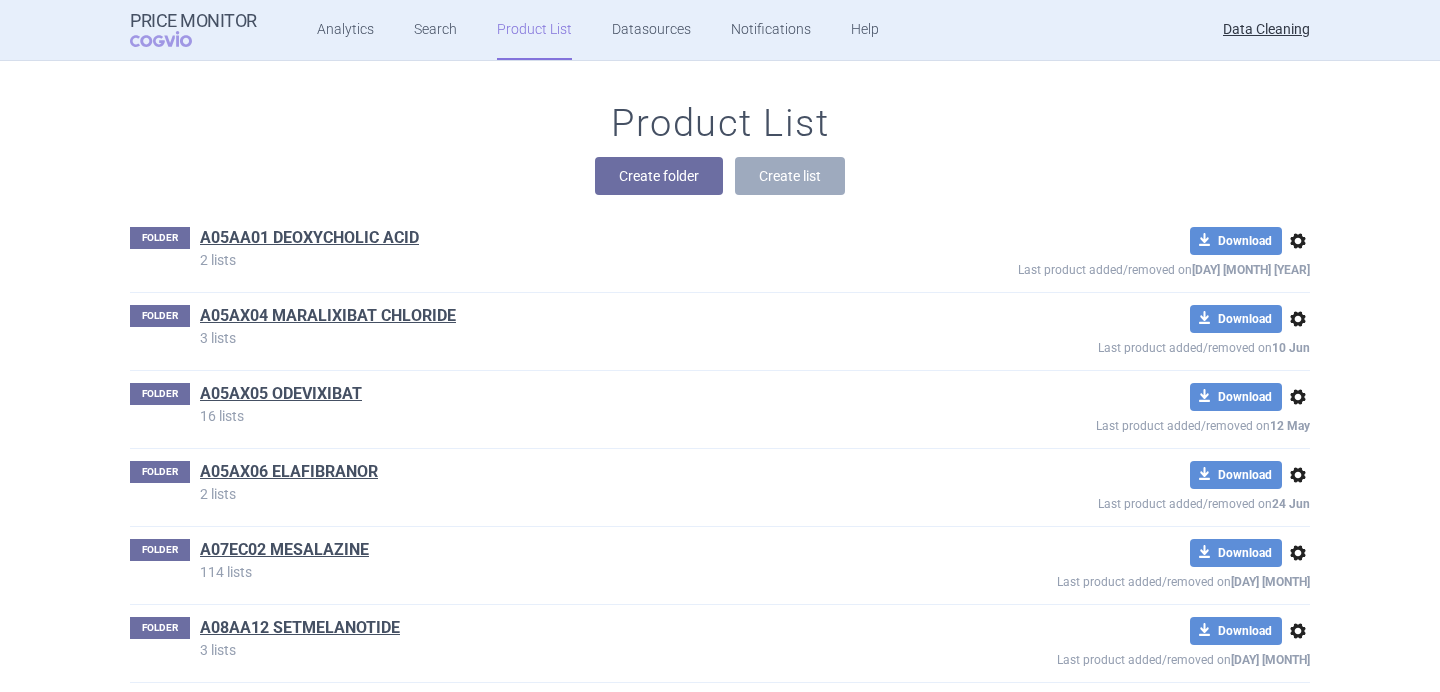 scroll, scrollTop: 47564, scrollLeft: 0, axis: vertical 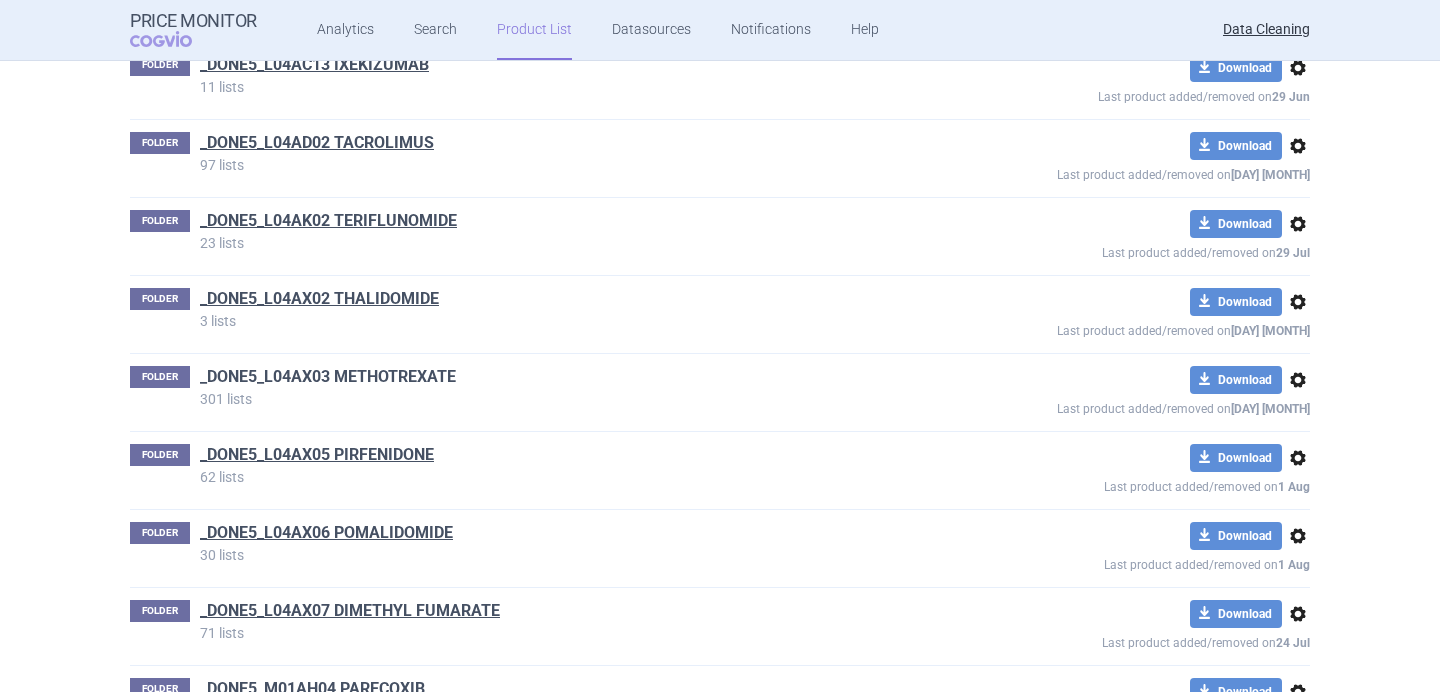 click on "_DONE5_L04AX03 METHOTREXATE" at bounding box center [328, 377] 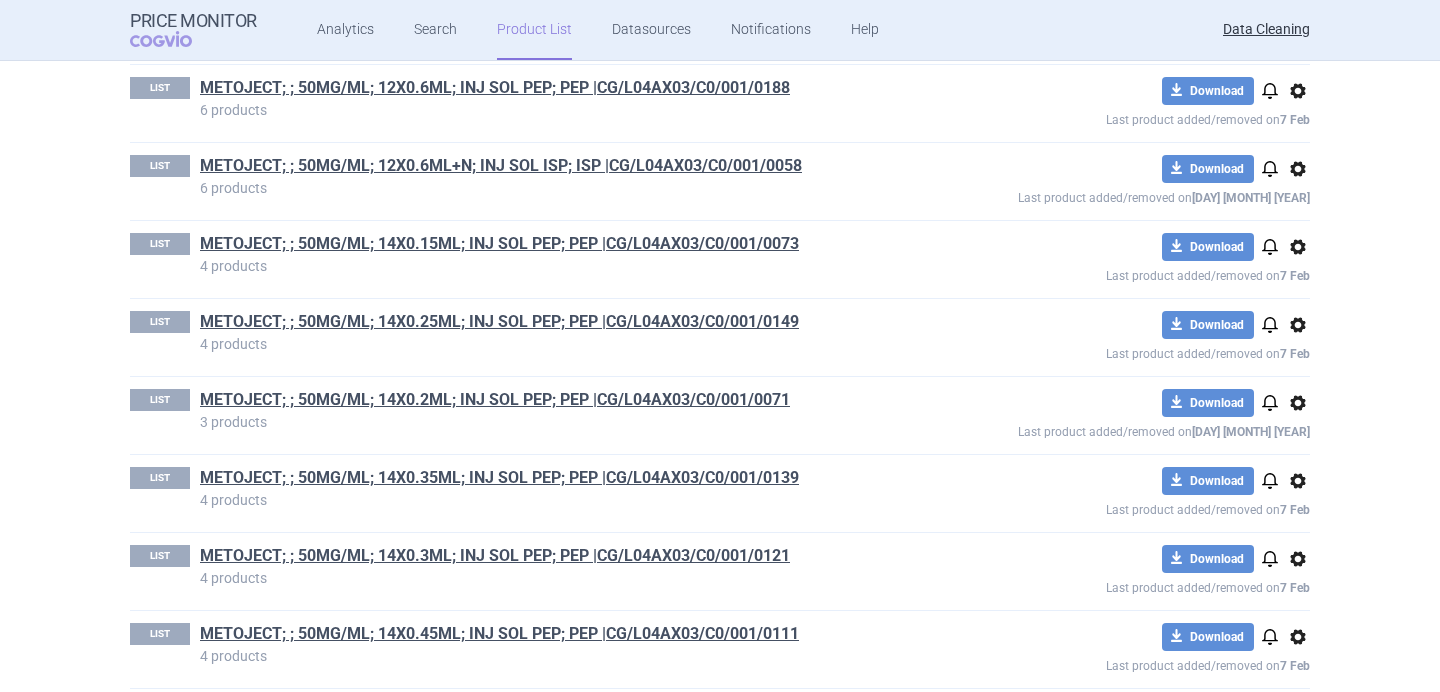 scroll, scrollTop: 11712, scrollLeft: 0, axis: vertical 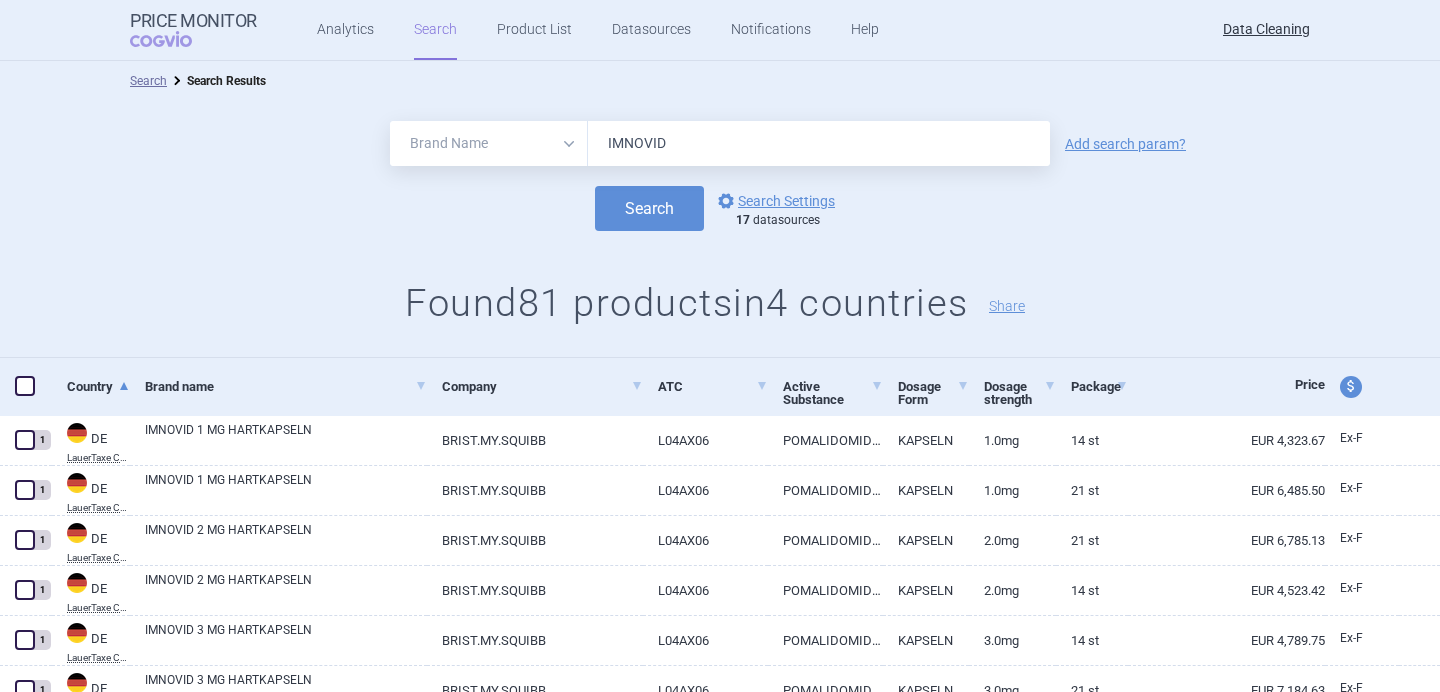 select on "brandName" 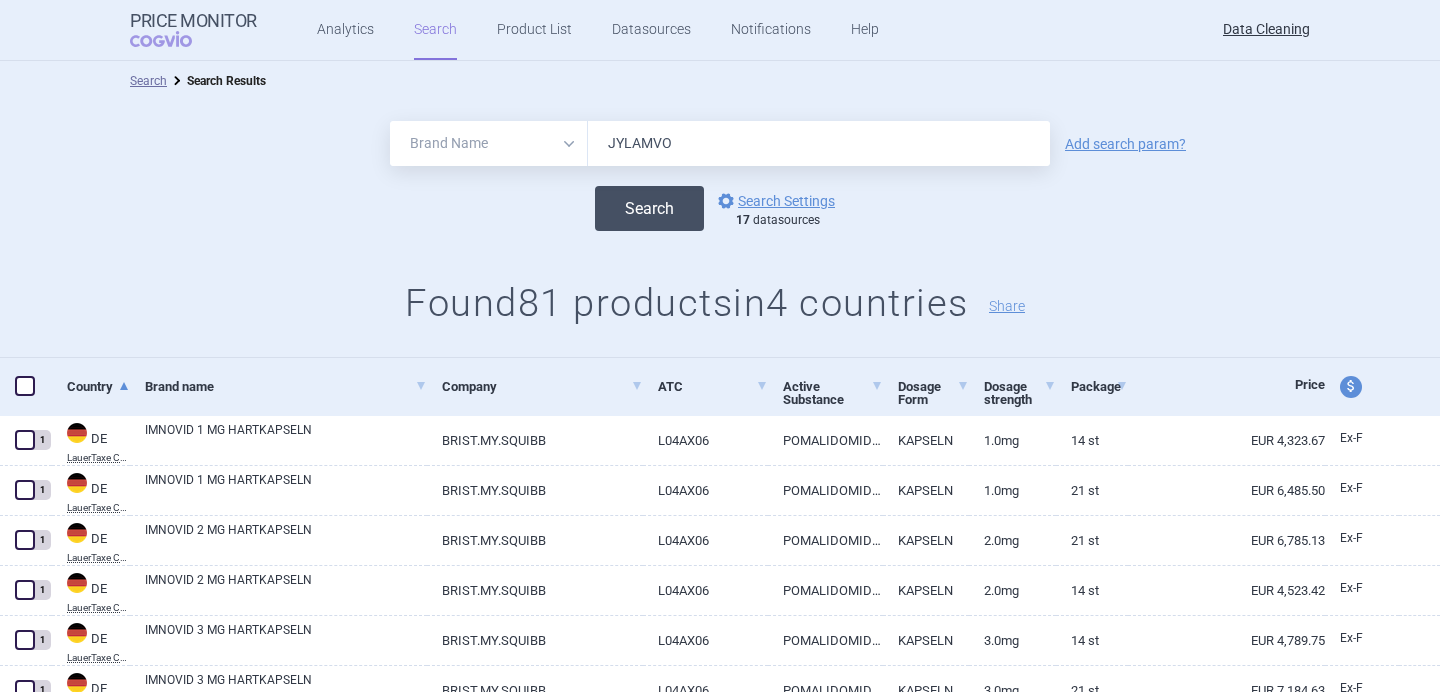 type on "JYLAMVO" 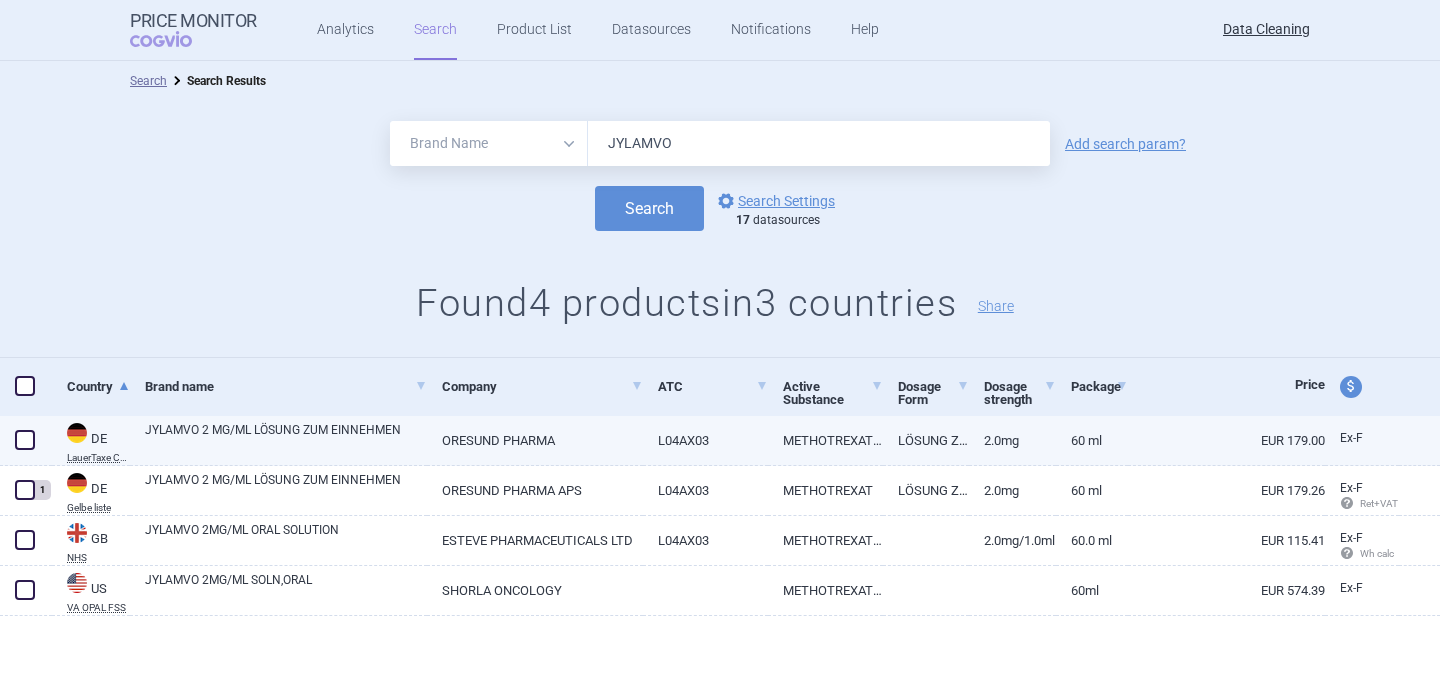 click at bounding box center [25, 440] 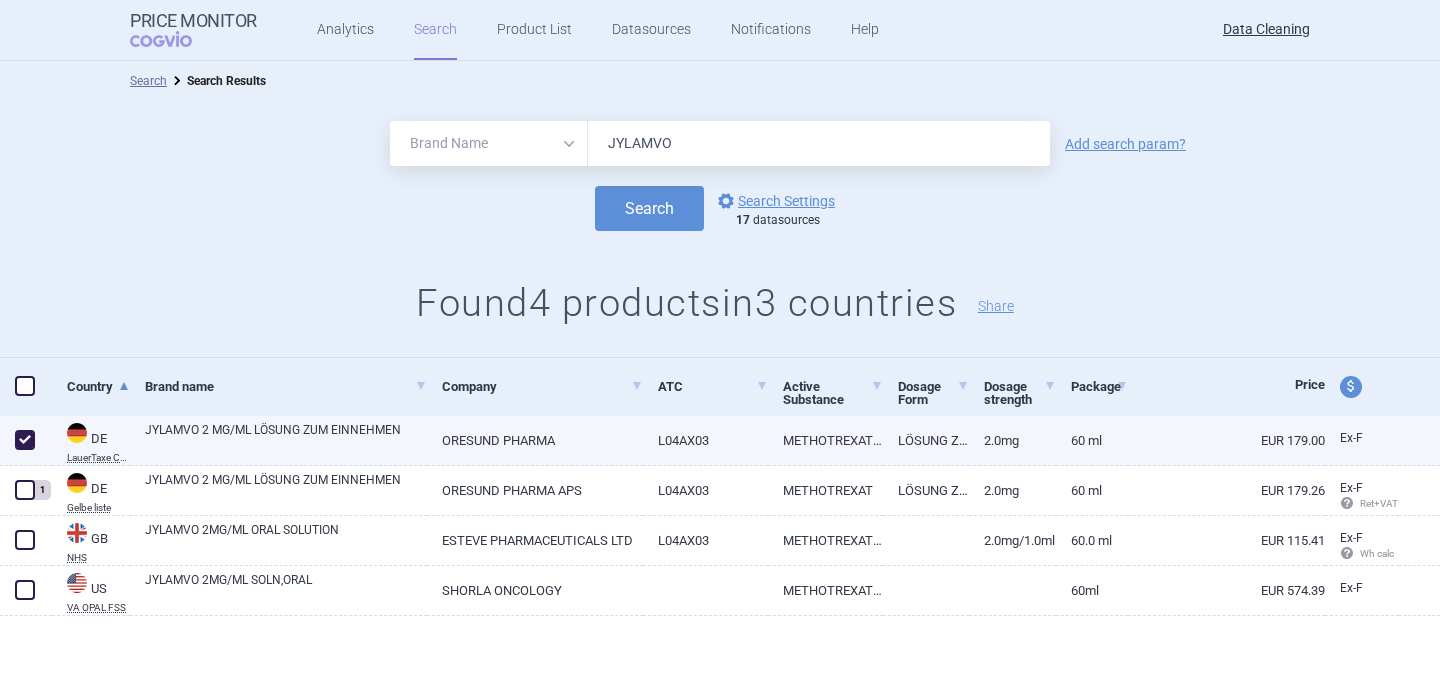 checkbox on "true" 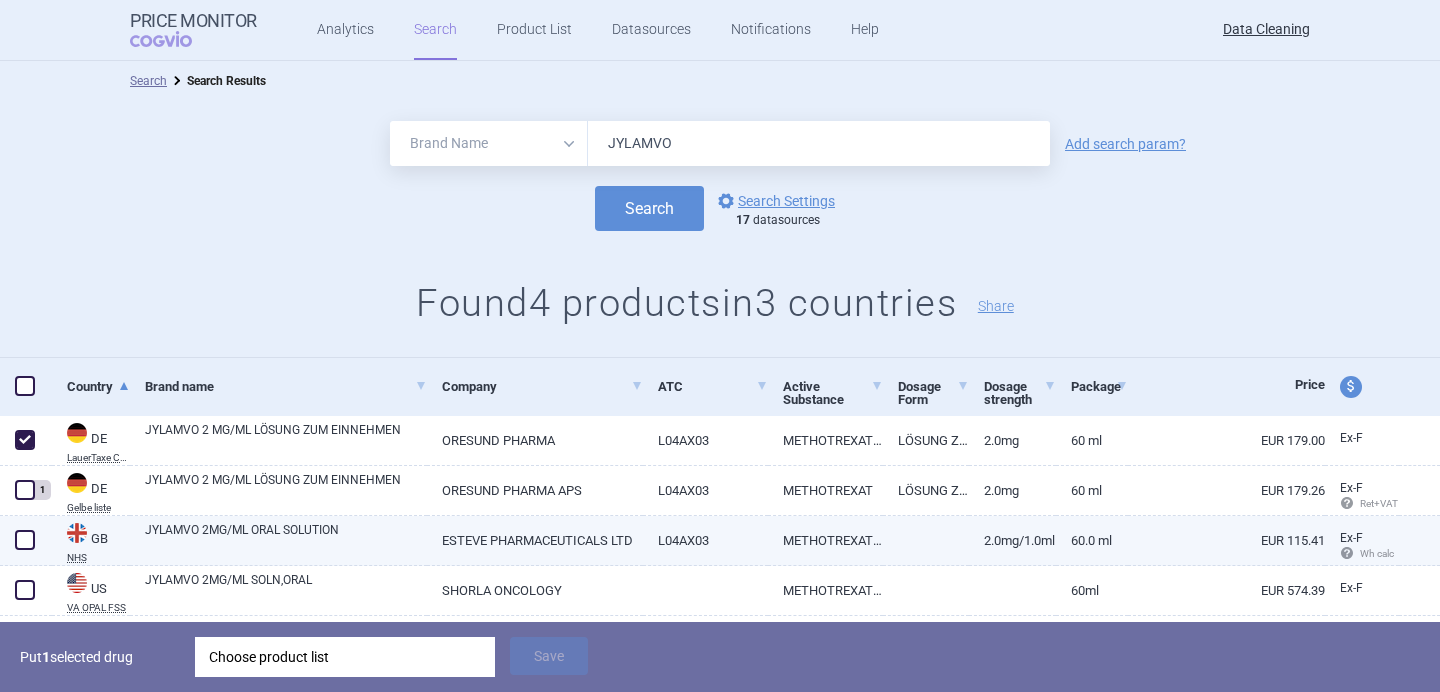 click at bounding box center [25, 540] 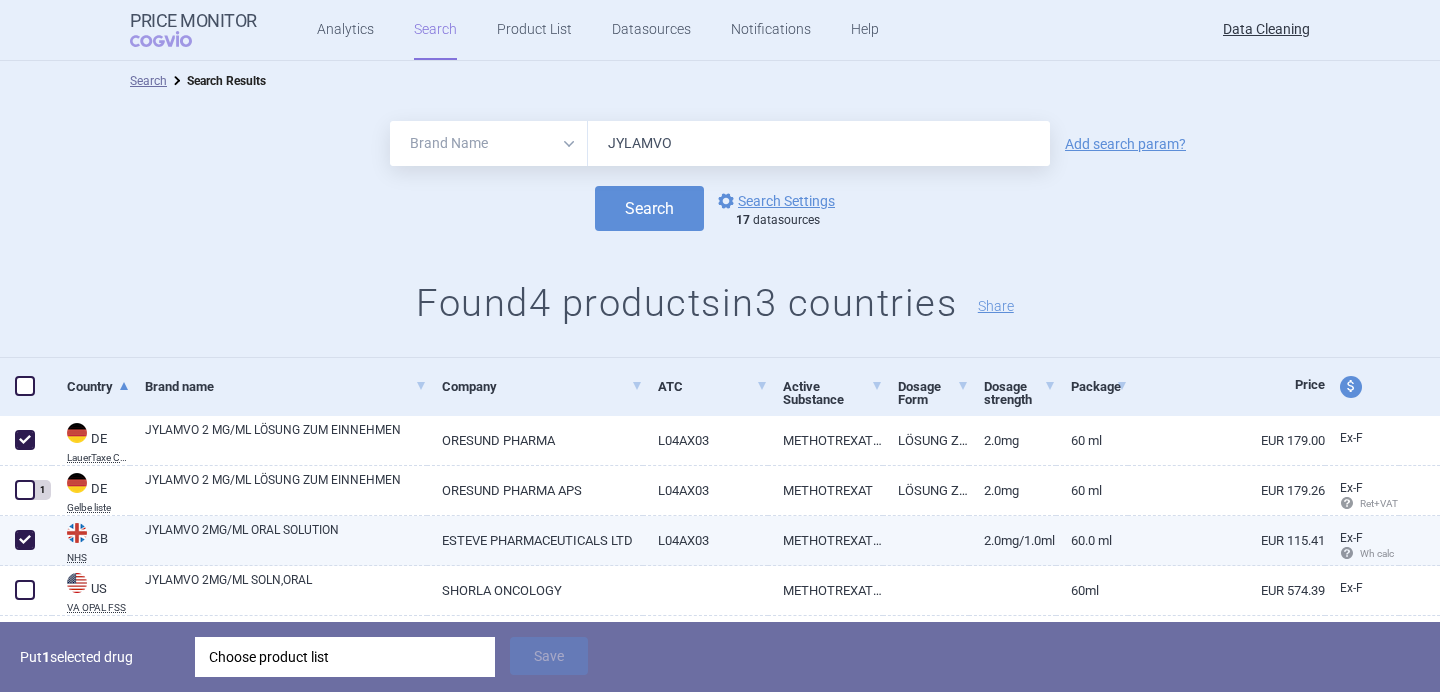 checkbox on "true" 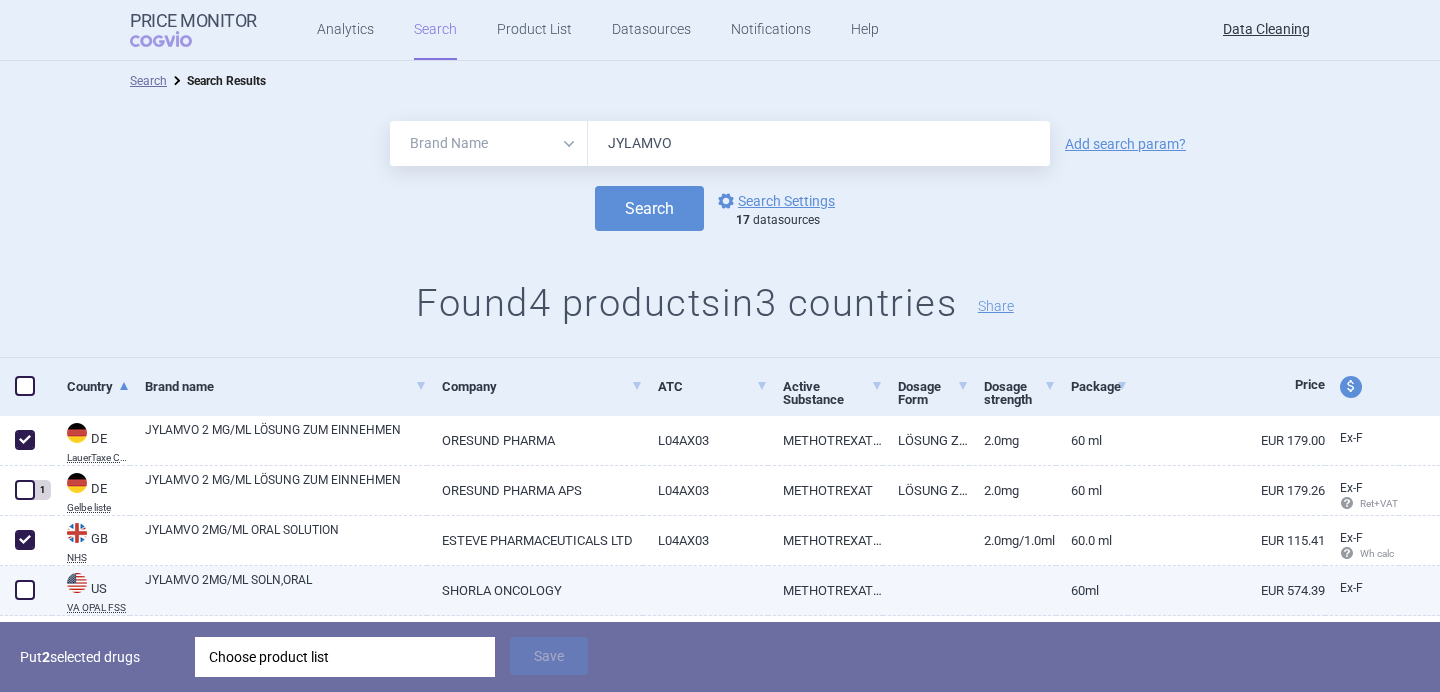 click at bounding box center (26, 591) 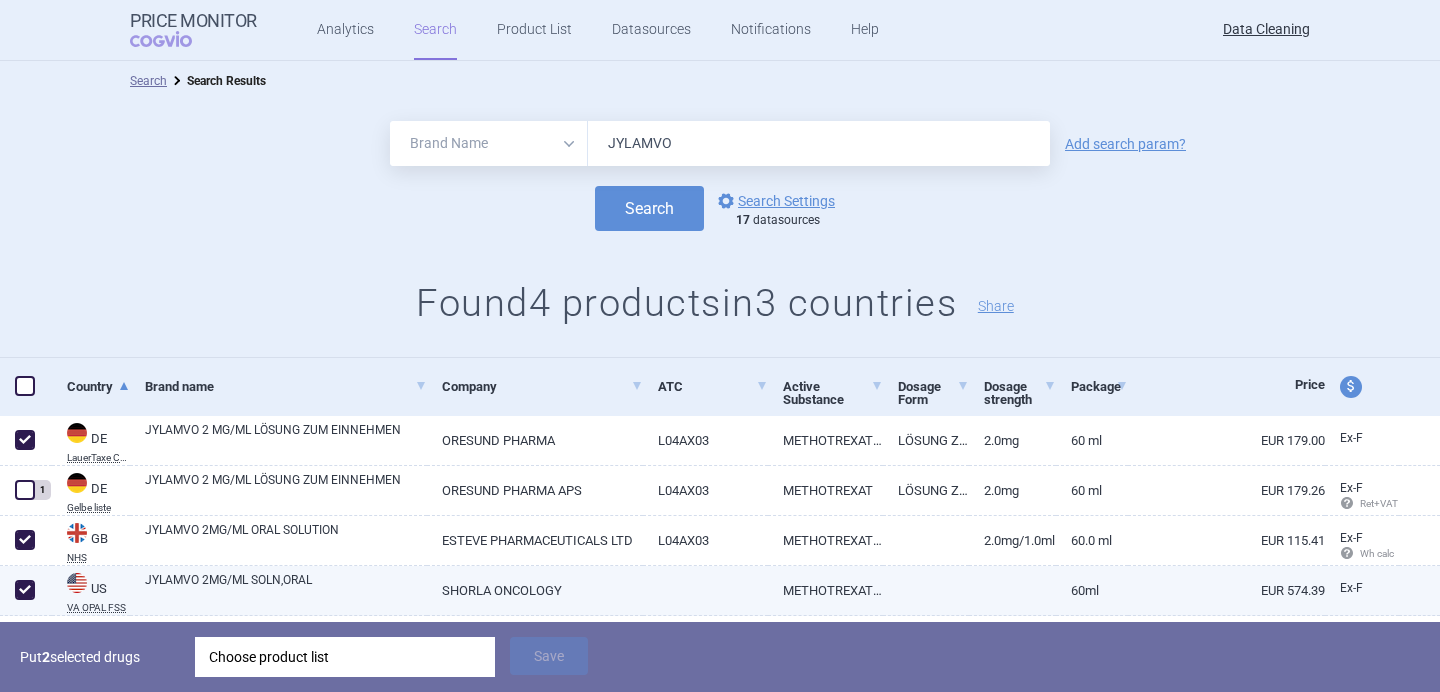 checkbox on "true" 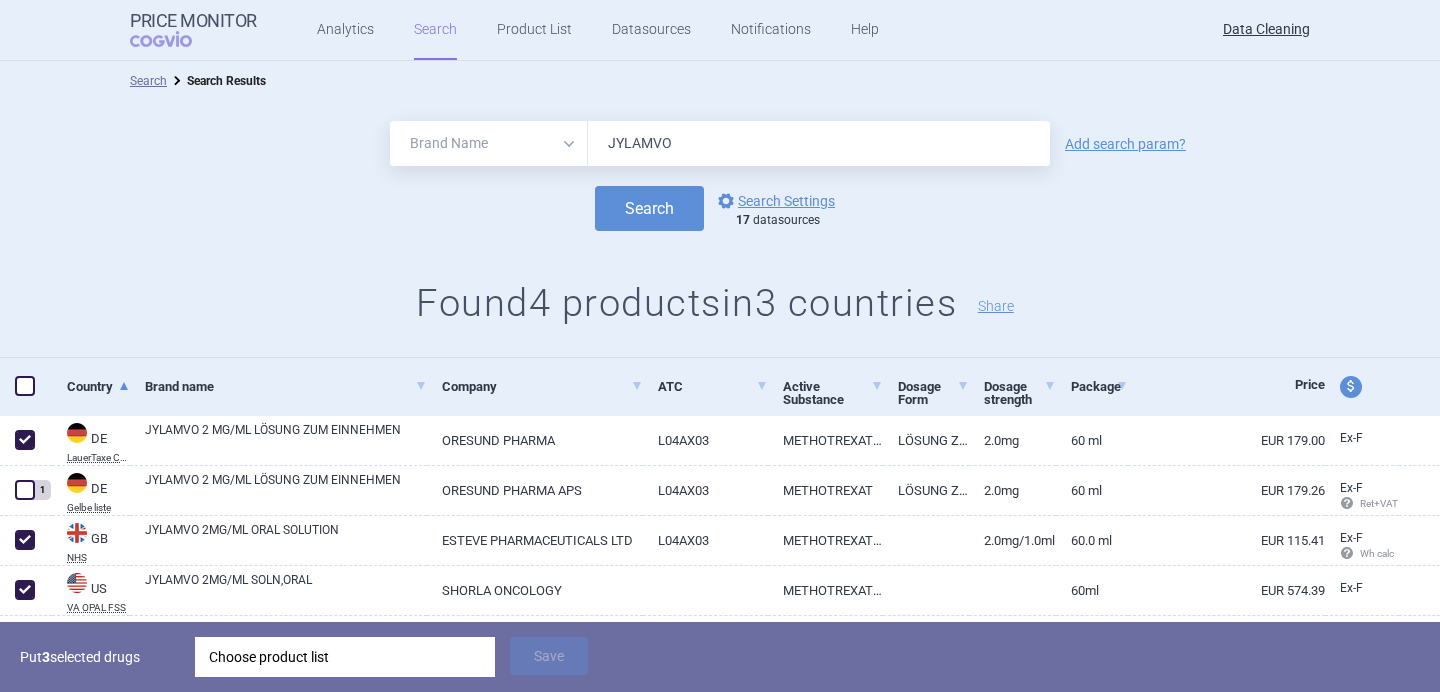 click on "Choose product list" at bounding box center (345, 657) 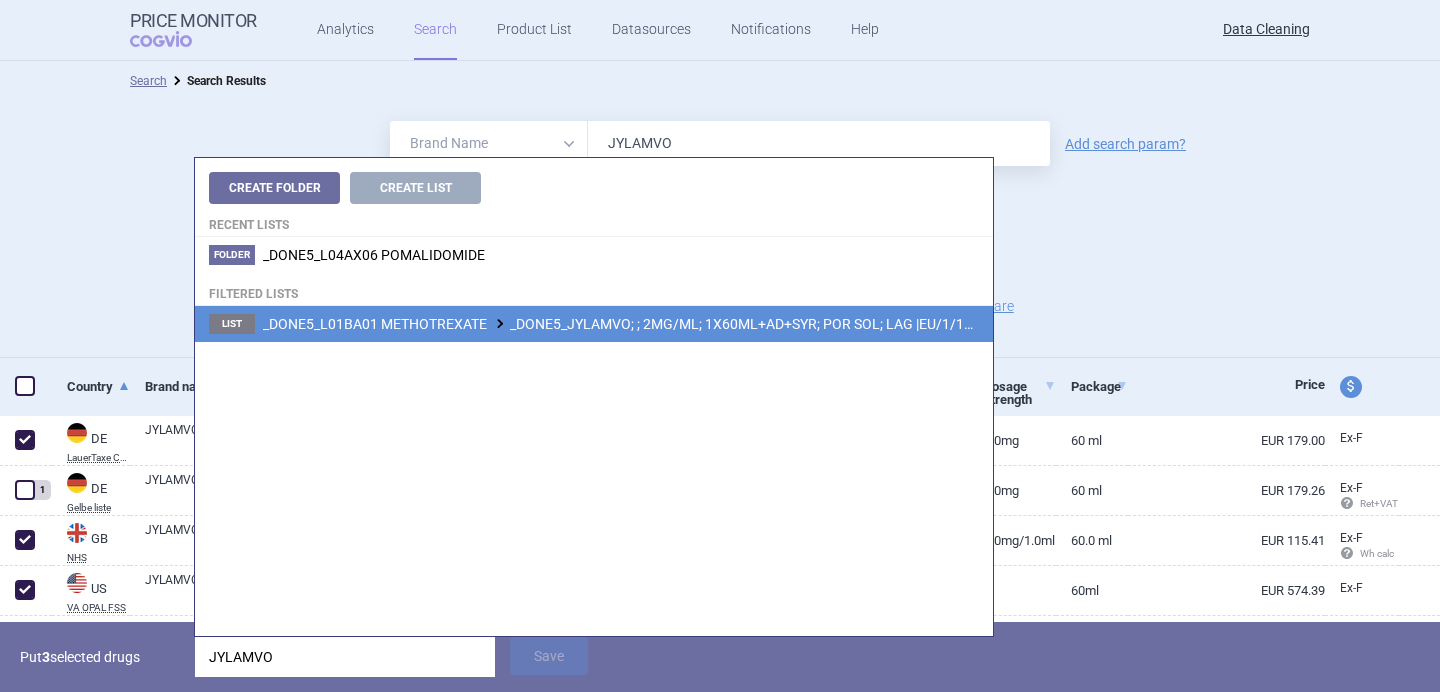 type on "JYLAMVO" 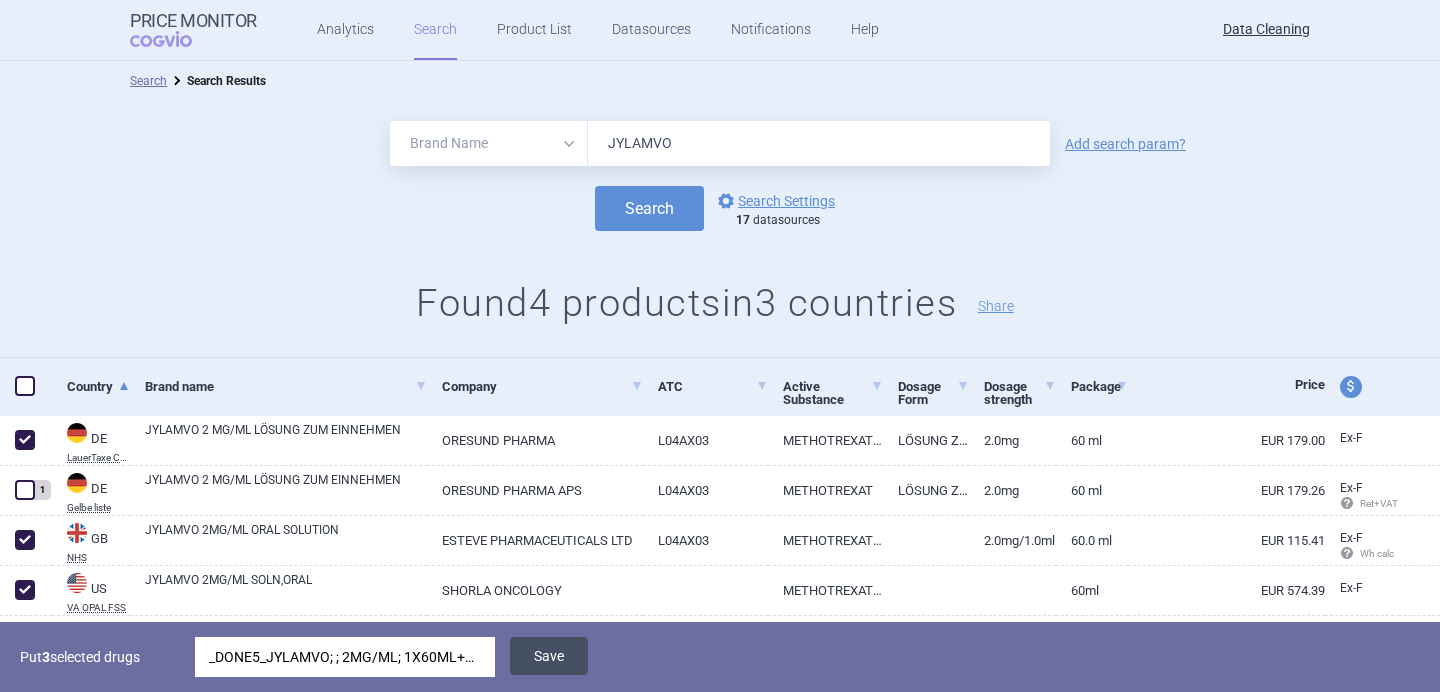 click on "Save" at bounding box center (549, 656) 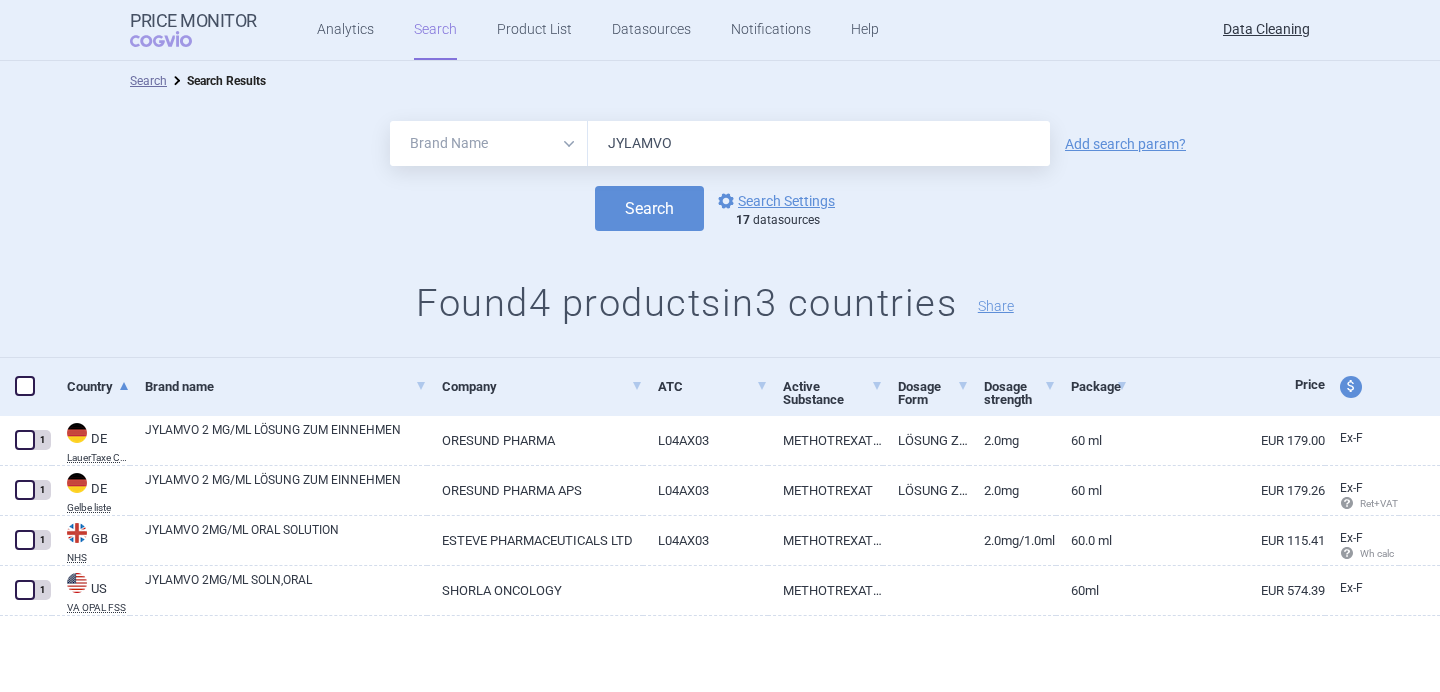 click on "JYLAMVO" at bounding box center [819, 143] 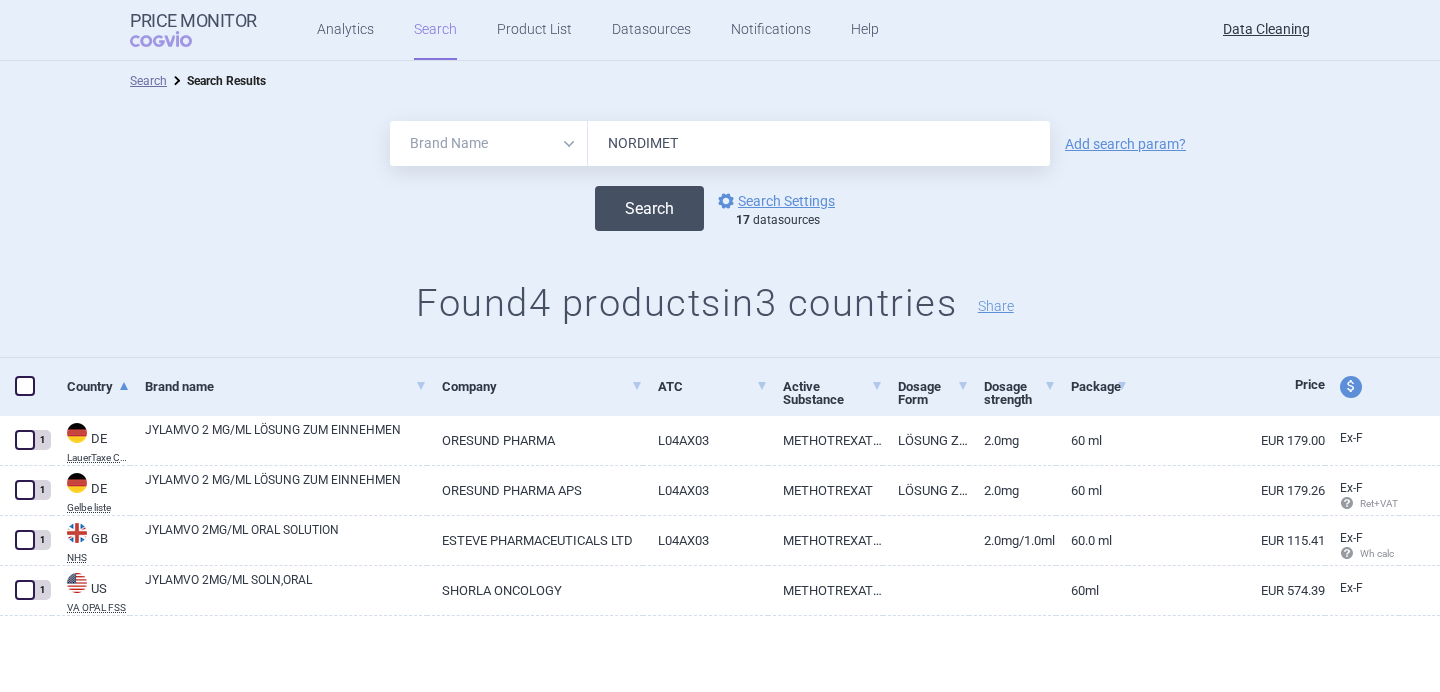 type on "NORDIMET" 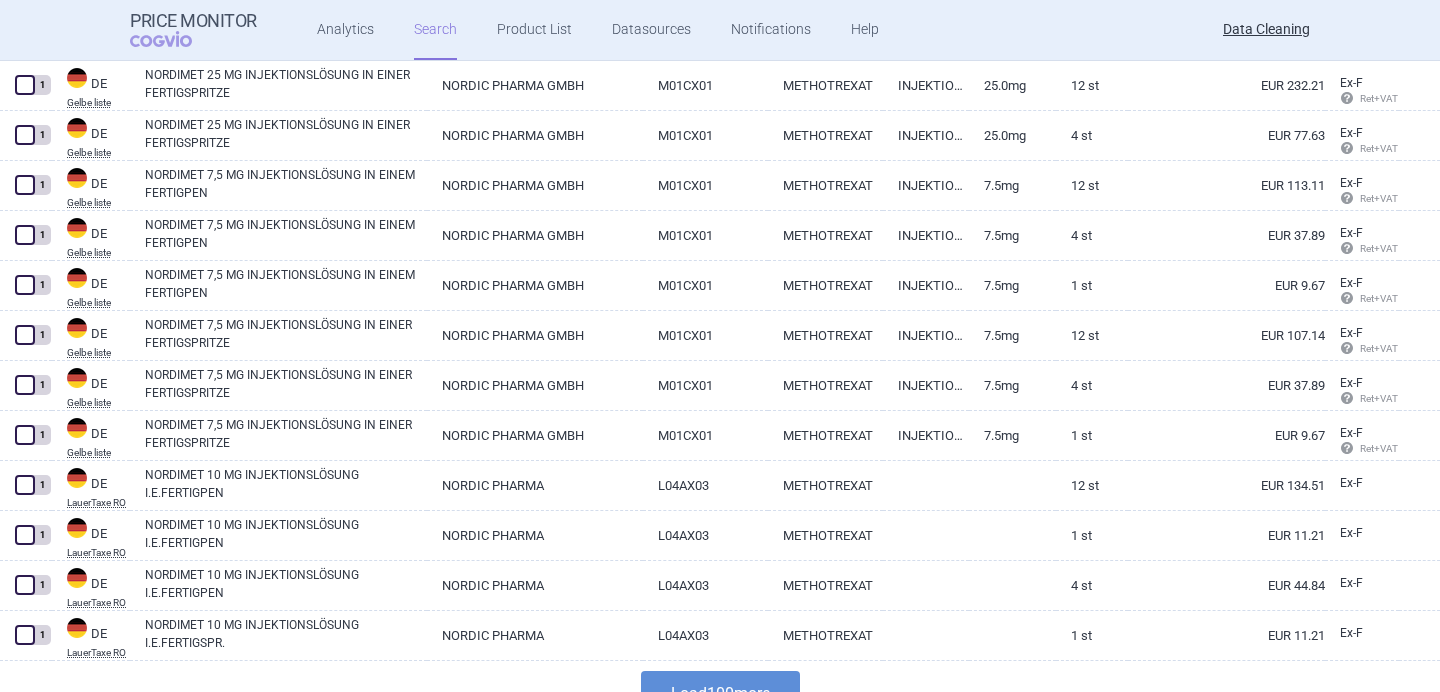 scroll, scrollTop: 4788, scrollLeft: 0, axis: vertical 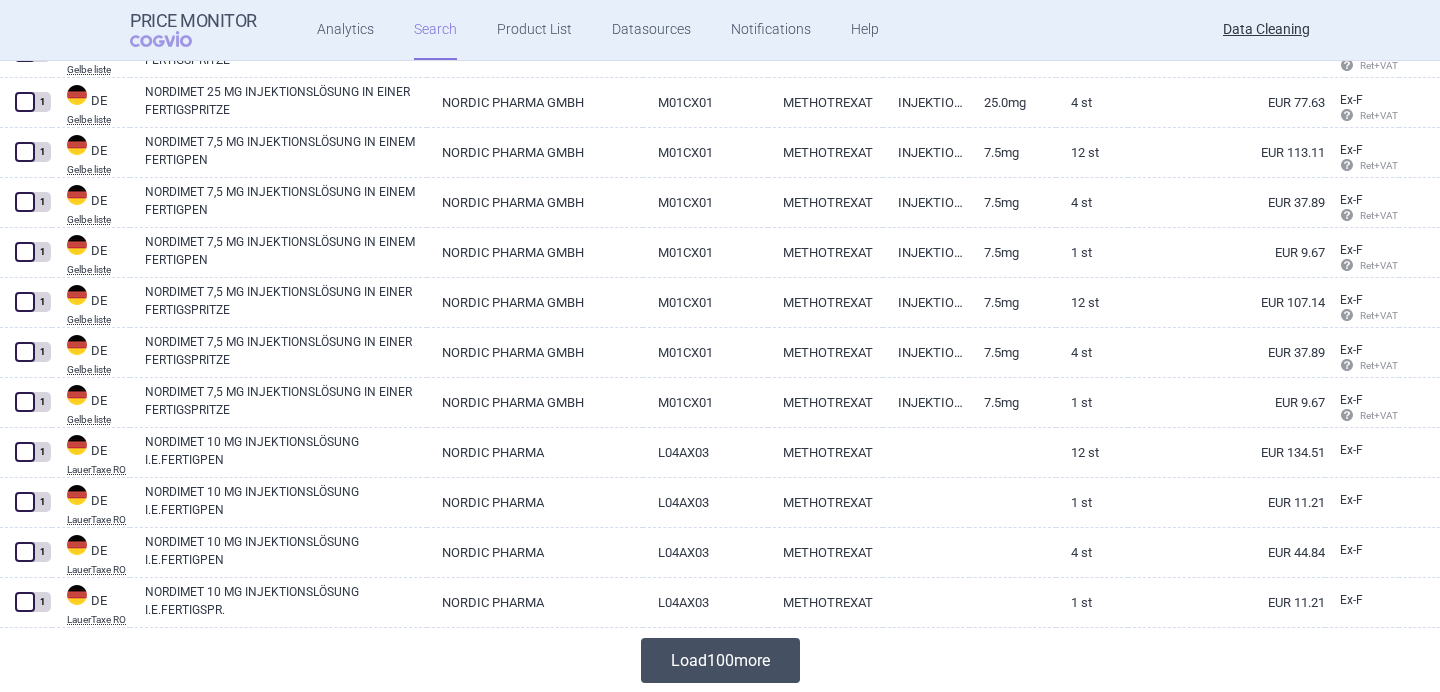 click on "Load  100  more" at bounding box center (720, 660) 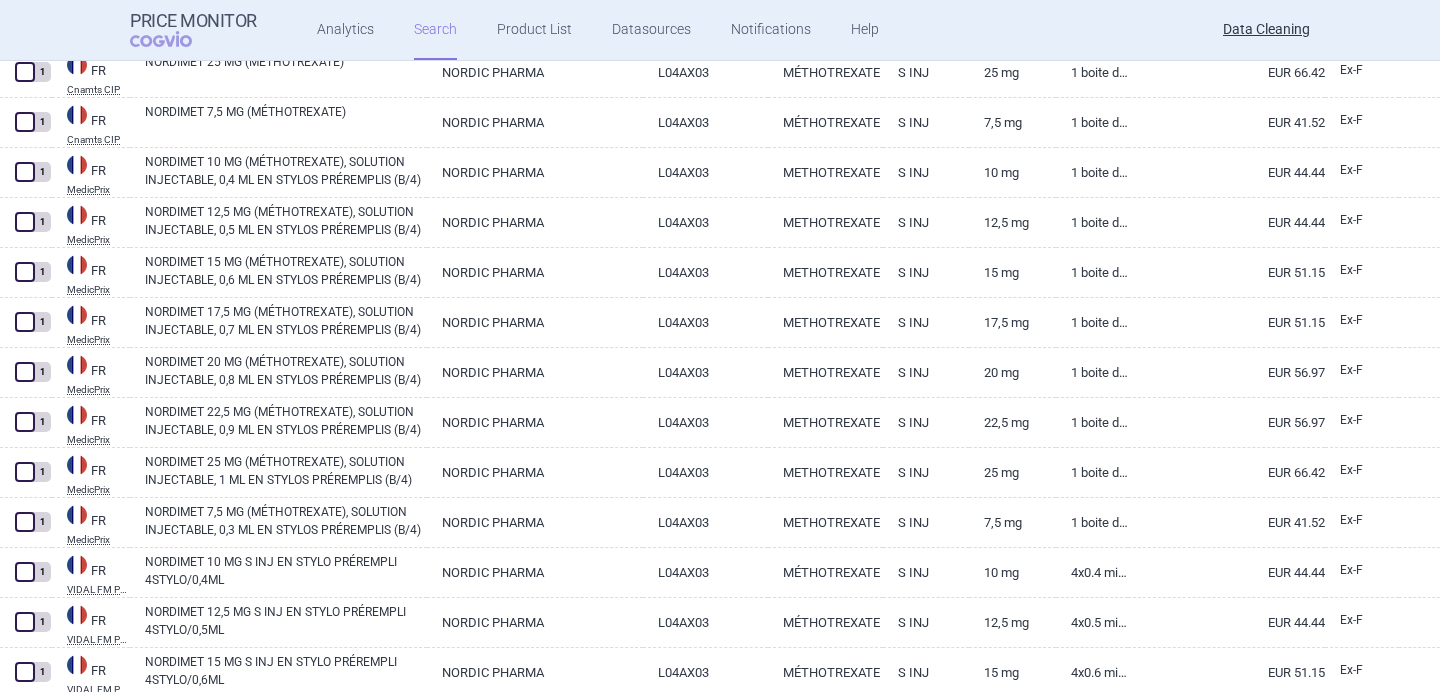 scroll, scrollTop: 9788, scrollLeft: 0, axis: vertical 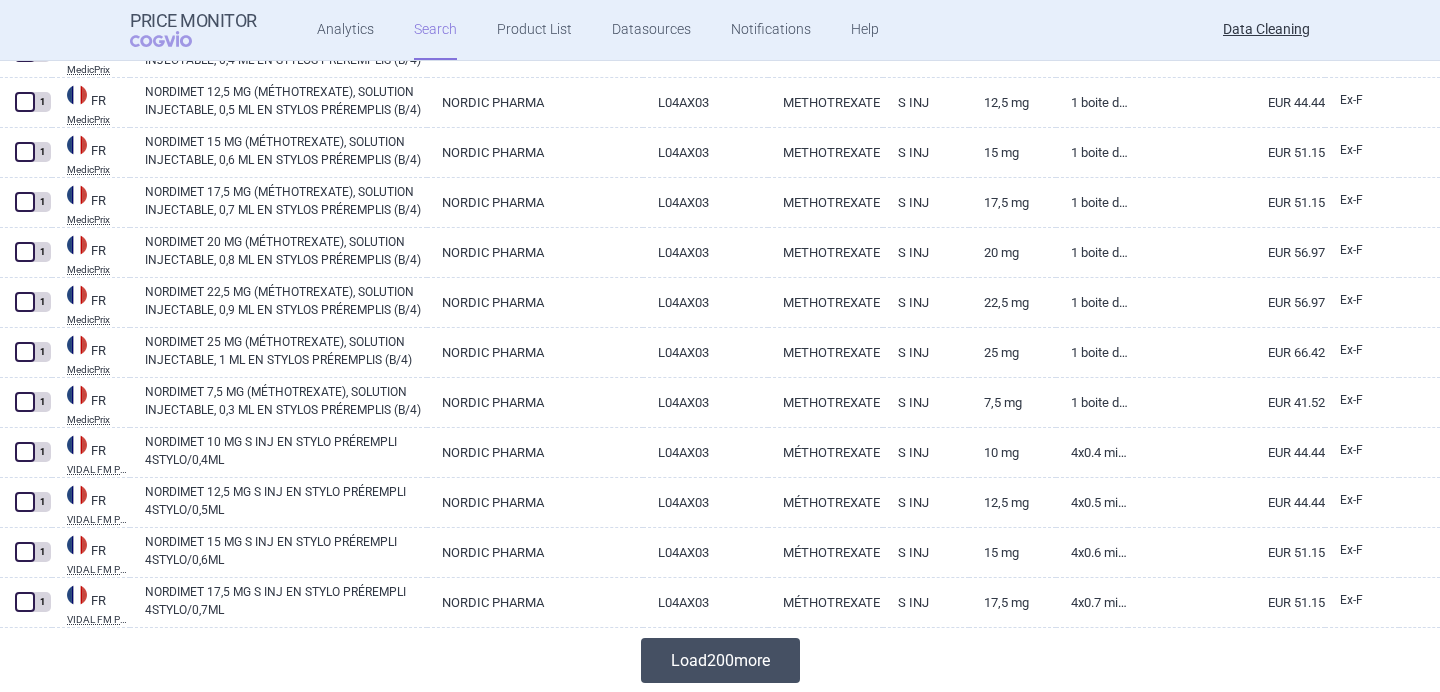 click on "Load  200  more" at bounding box center [720, 660] 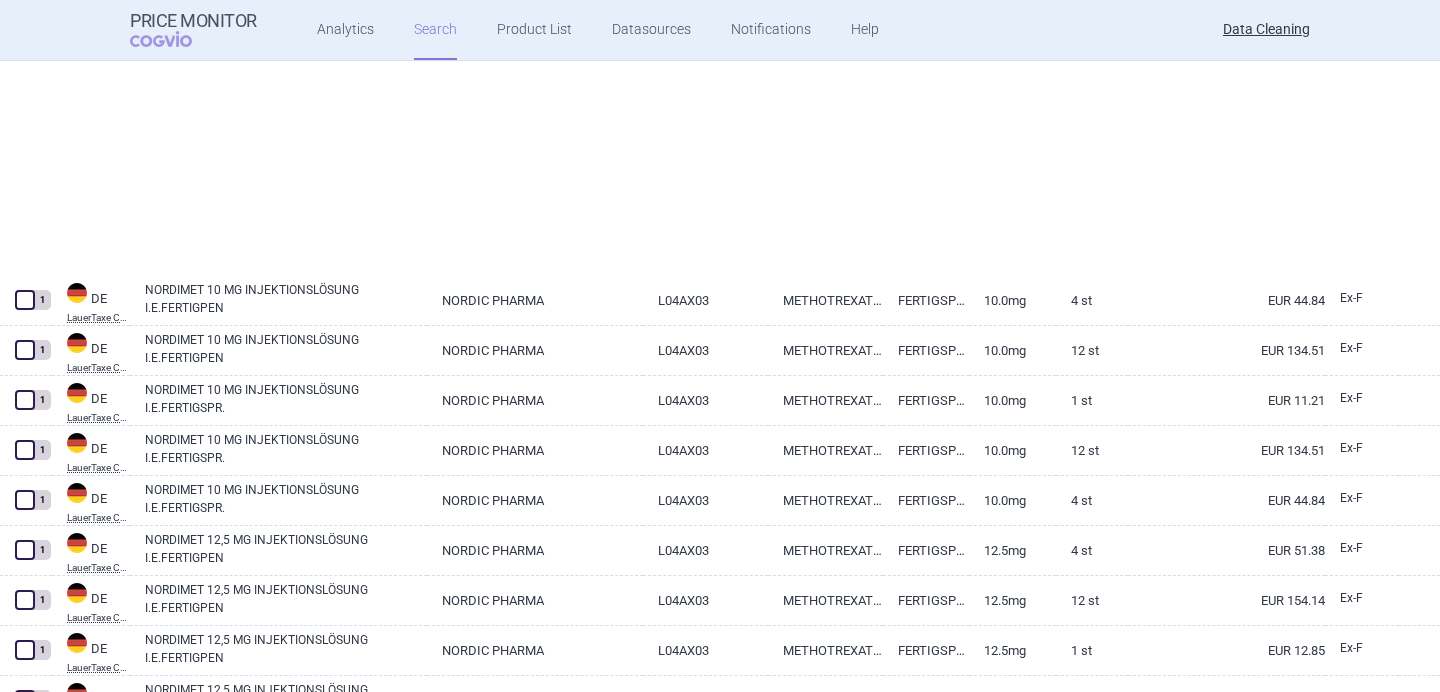 scroll, scrollTop: 20, scrollLeft: 0, axis: vertical 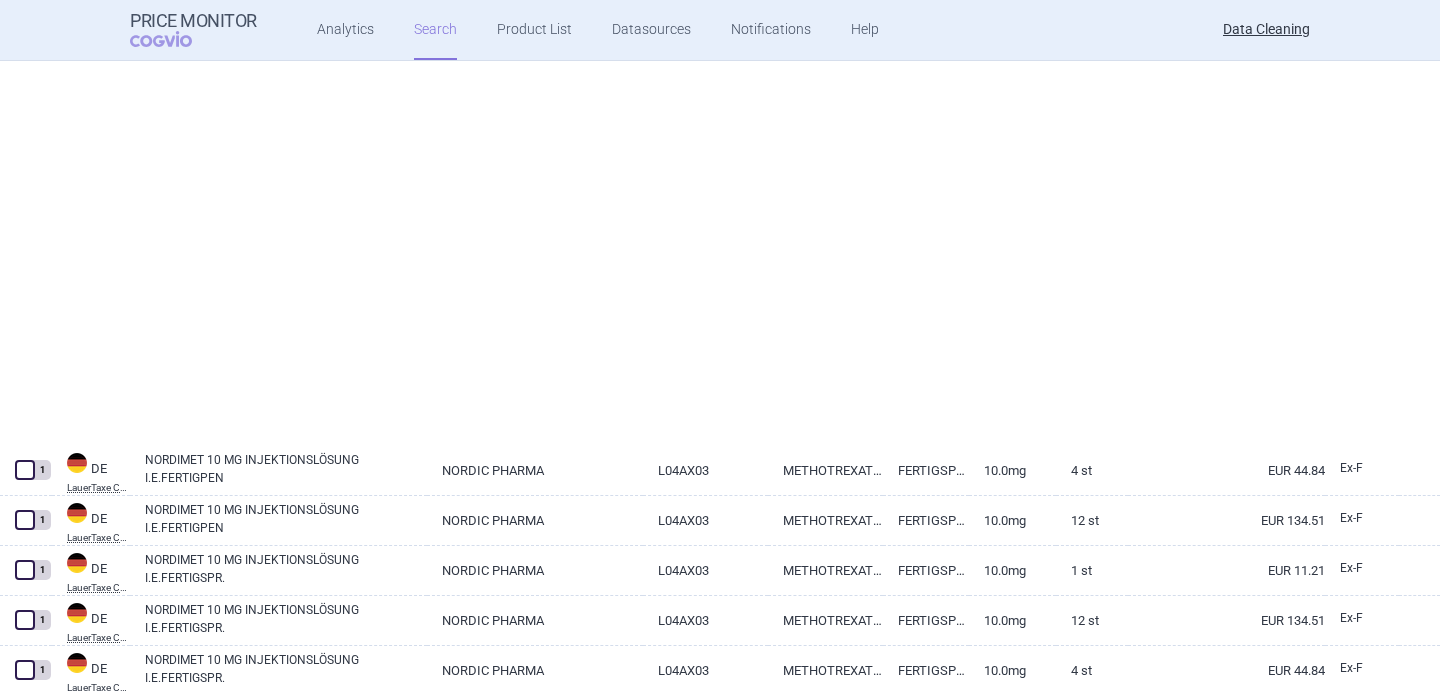 select on "brandName" 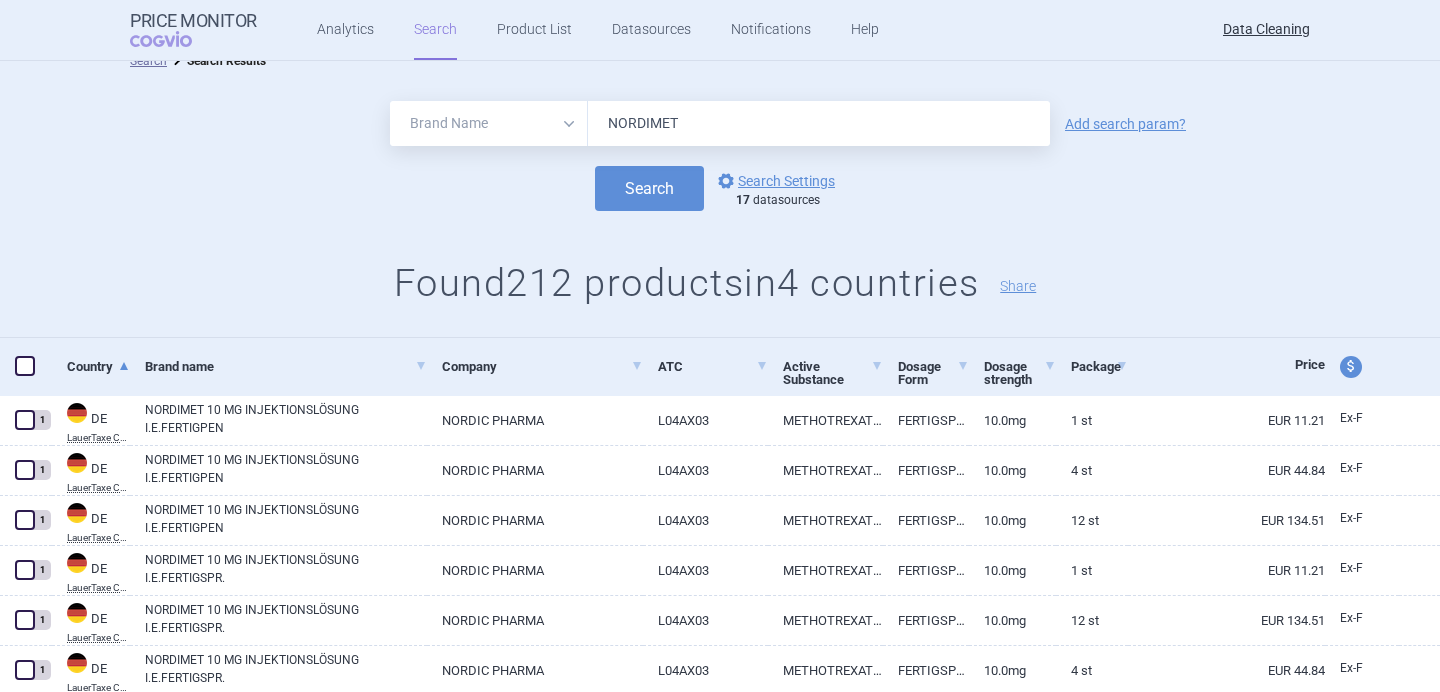 scroll, scrollTop: 0, scrollLeft: 0, axis: both 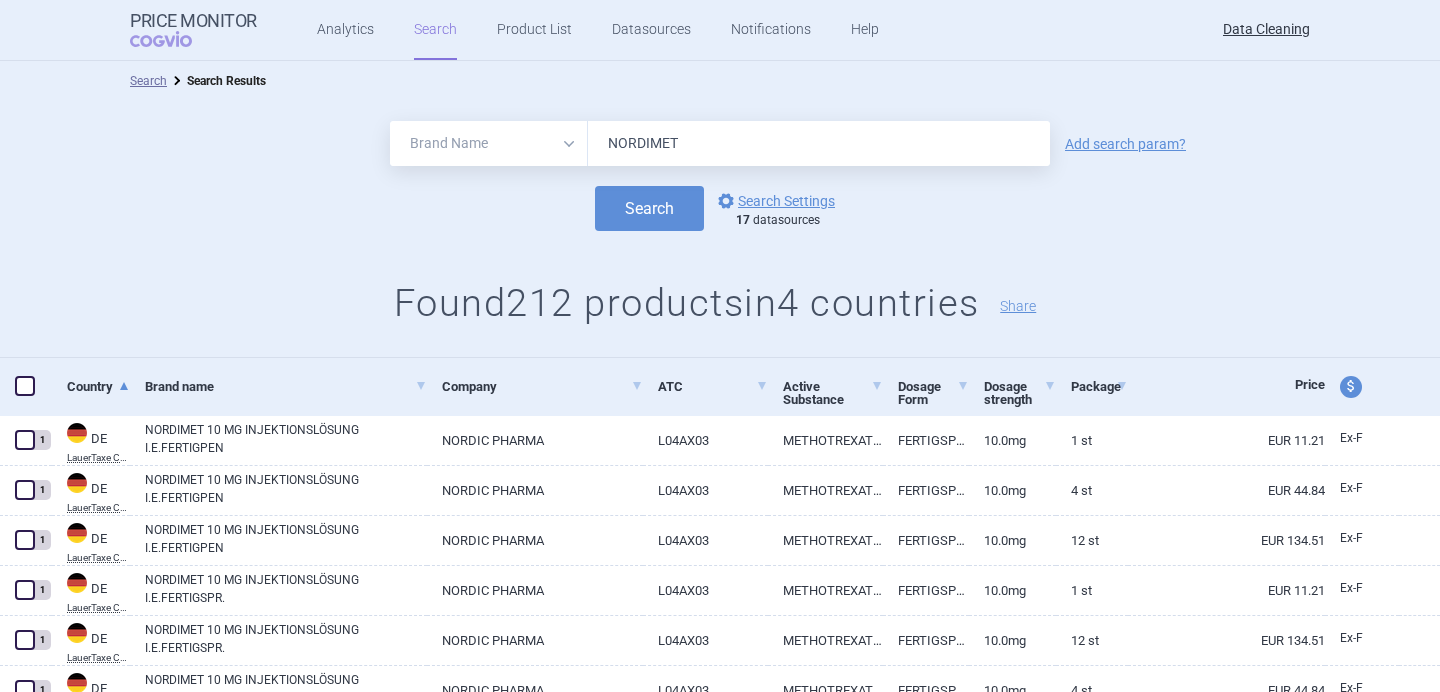 click on "NORDIMET" at bounding box center (819, 143) 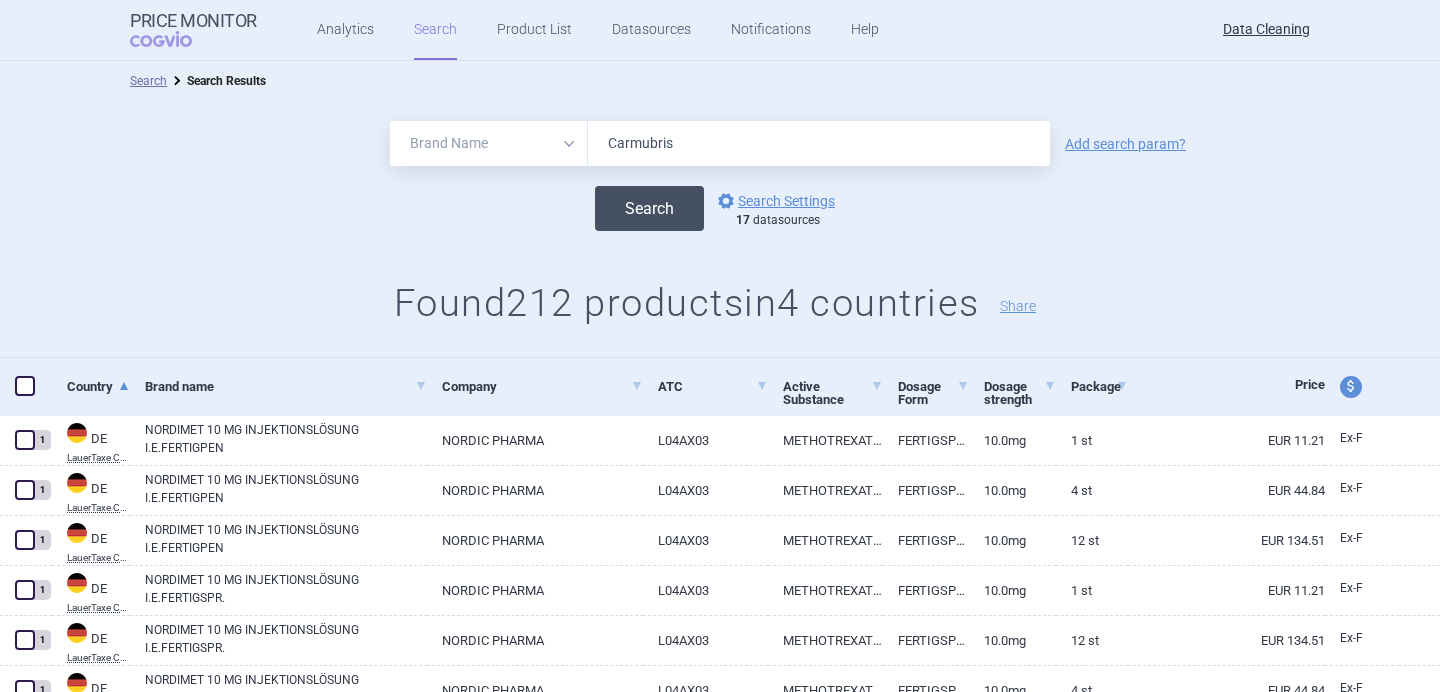 type on "Carmubris" 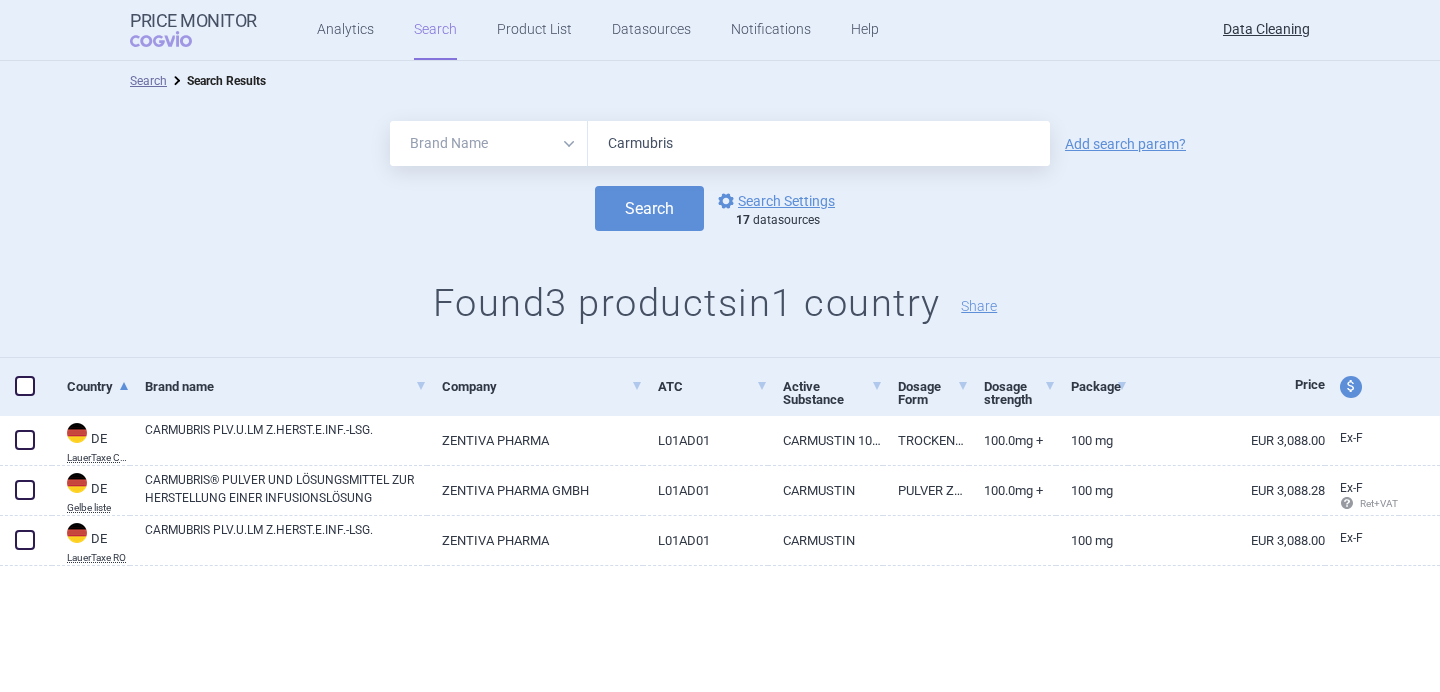 click on "All Brand Name ATC Company Active Substance Country Newer than" at bounding box center [489, 143] 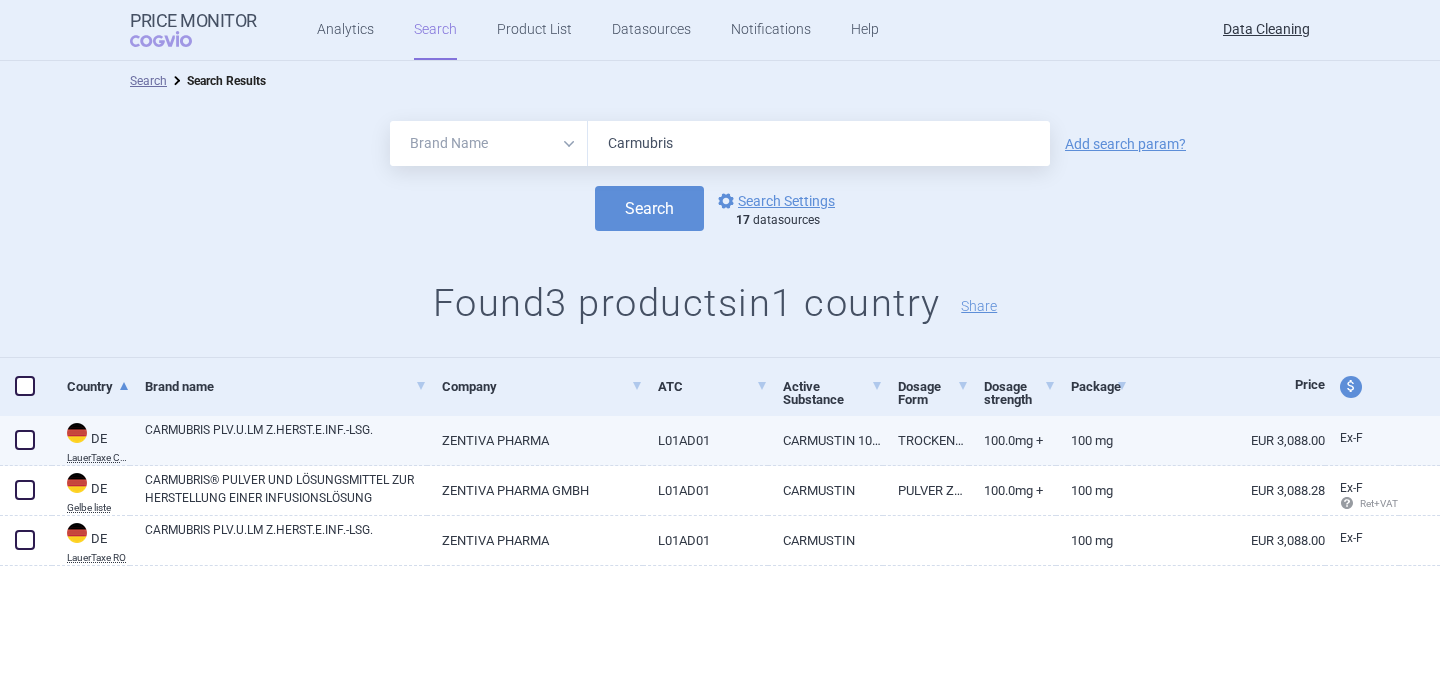 click on "CARMUBRIS PLV.U.LM Z.HERST.E.INF.-LSG." at bounding box center [286, 439] 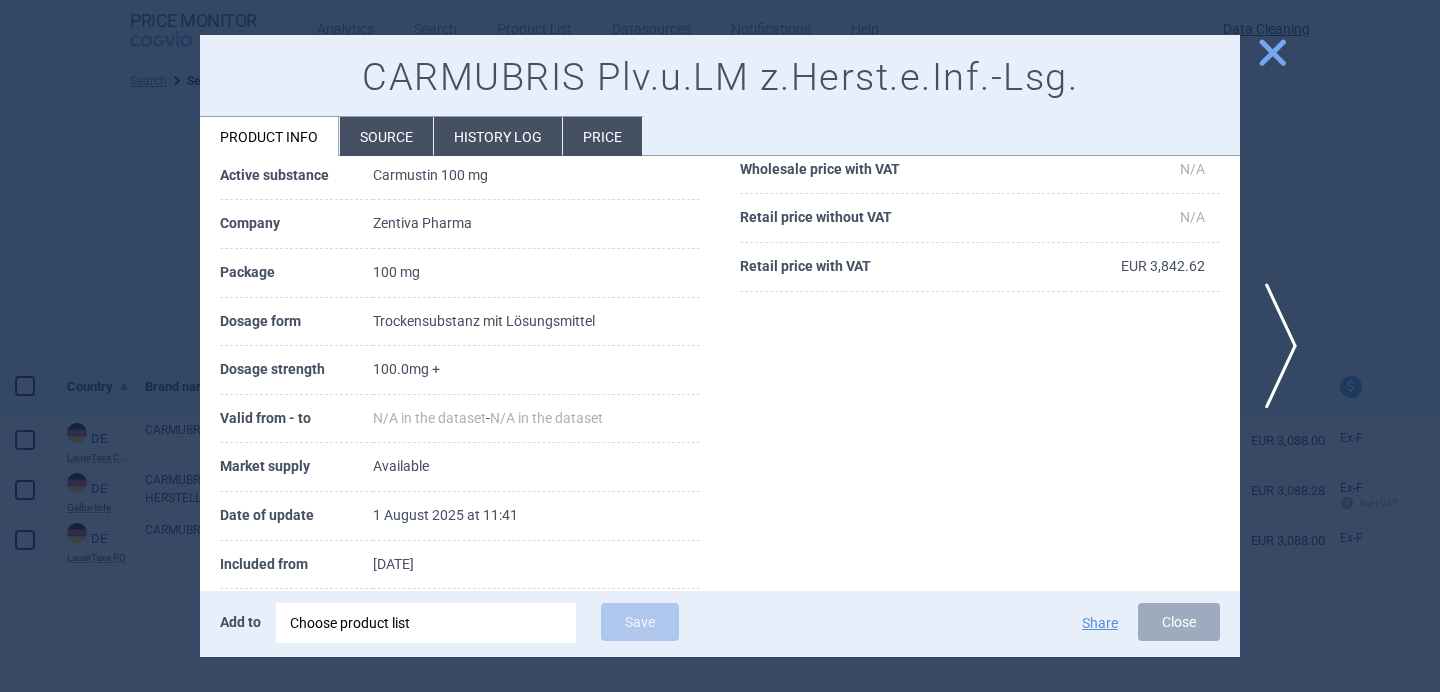 scroll, scrollTop: 272, scrollLeft: 0, axis: vertical 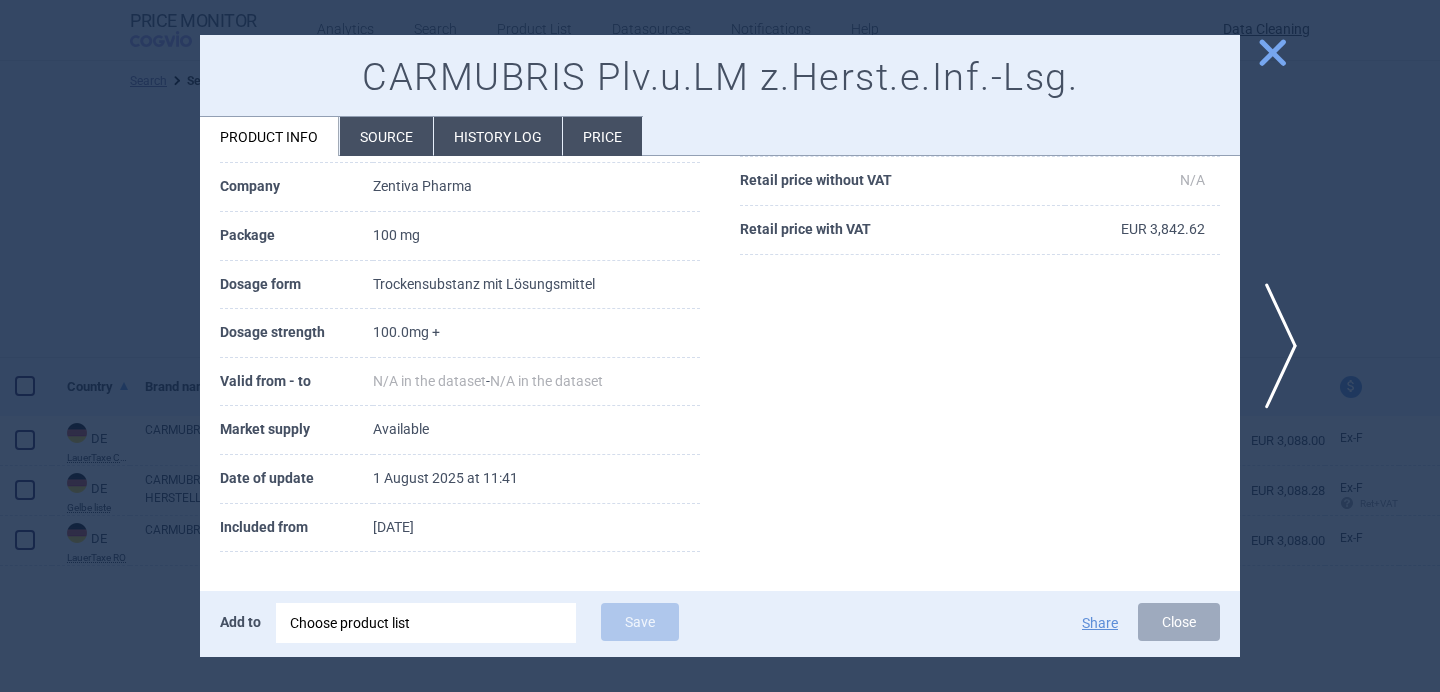 click at bounding box center [720, 346] 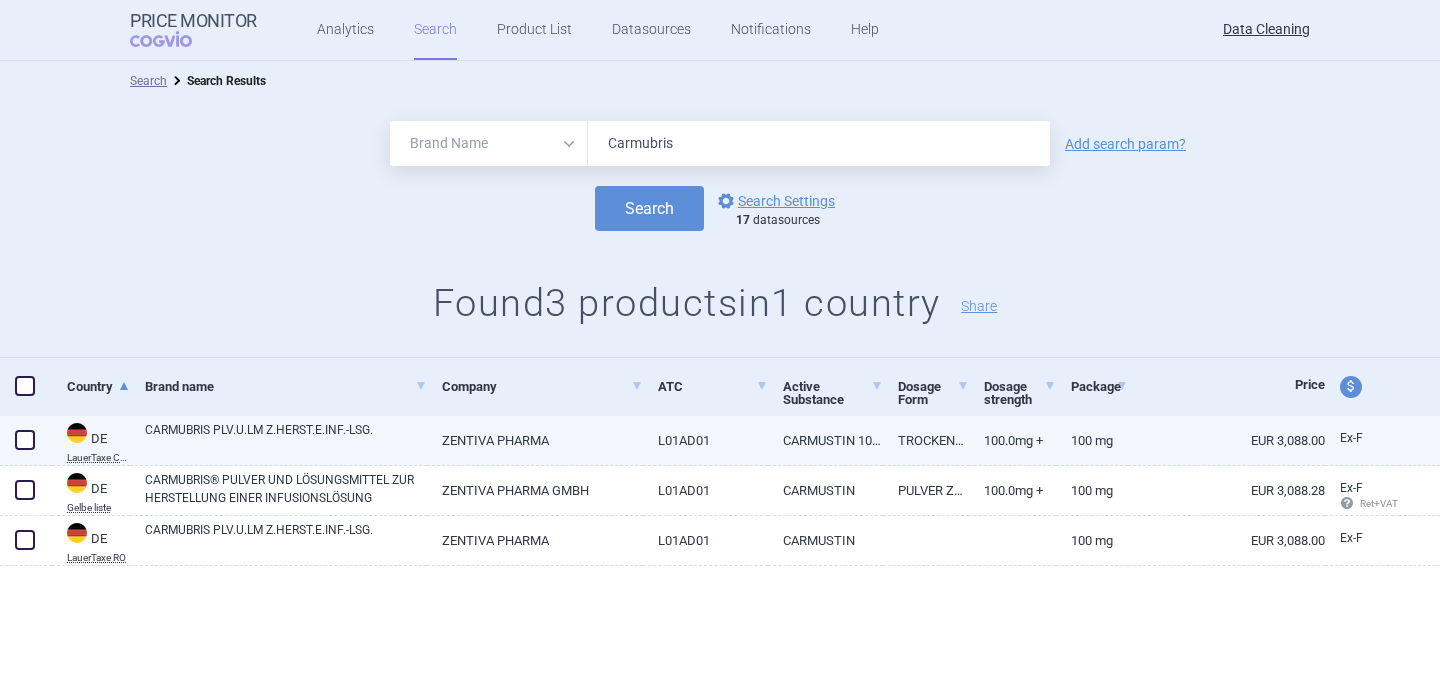 click on "CARMUBRIS PLV.U.LM Z.HERST.E.INF.-LSG." at bounding box center [286, 439] 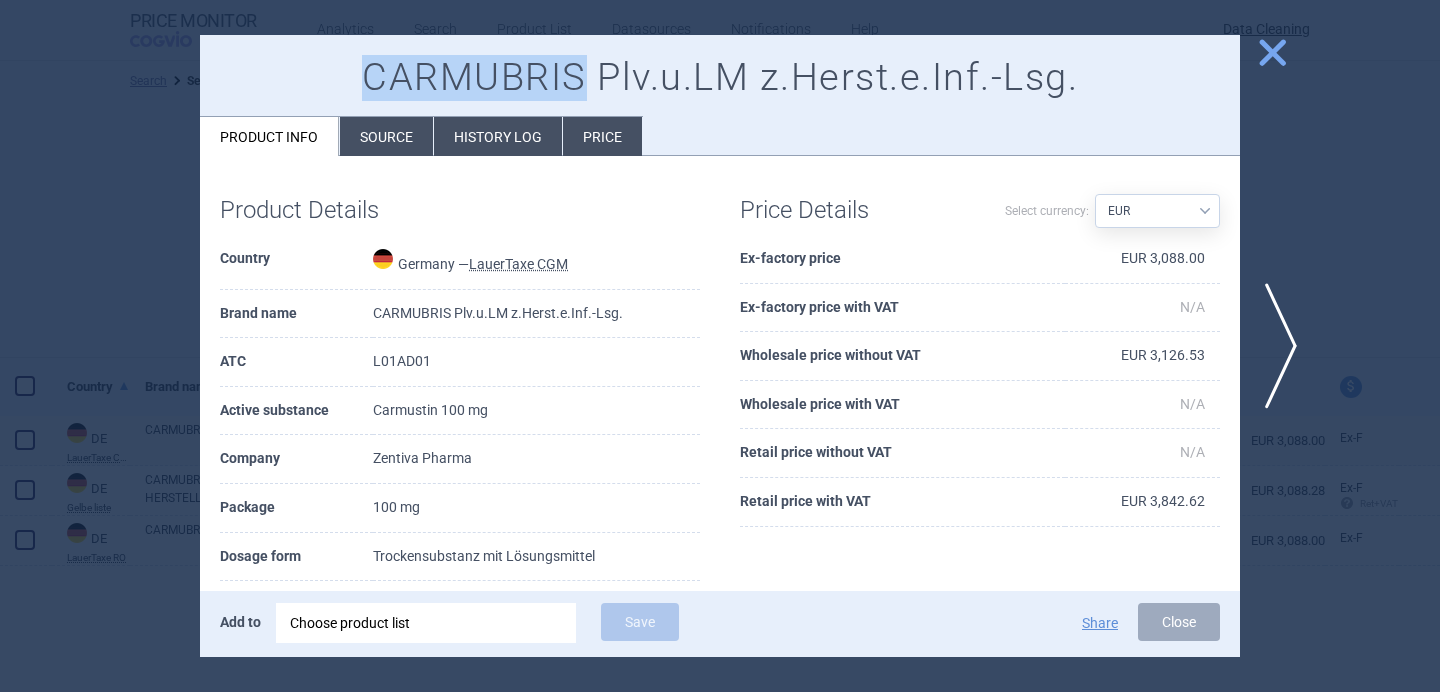 drag, startPoint x: 368, startPoint y: 75, endPoint x: 579, endPoint y: 75, distance: 211 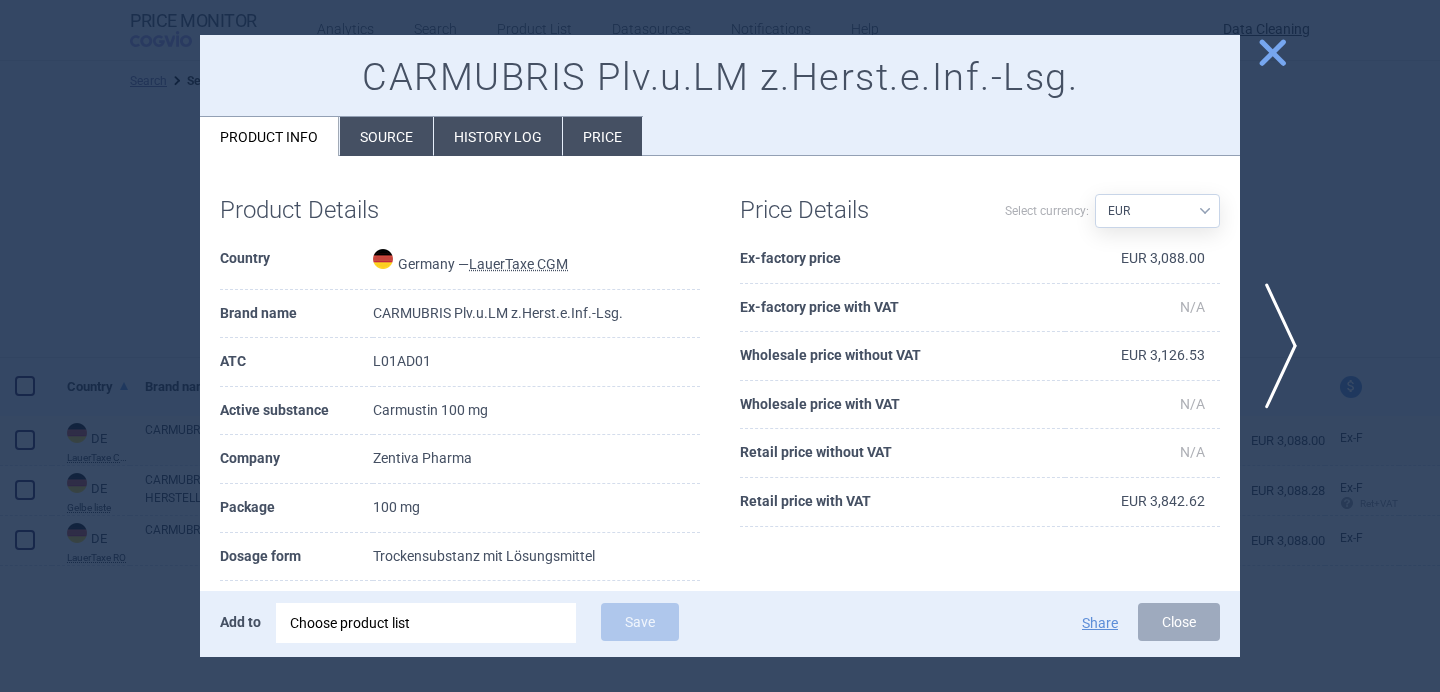 click at bounding box center (720, 346) 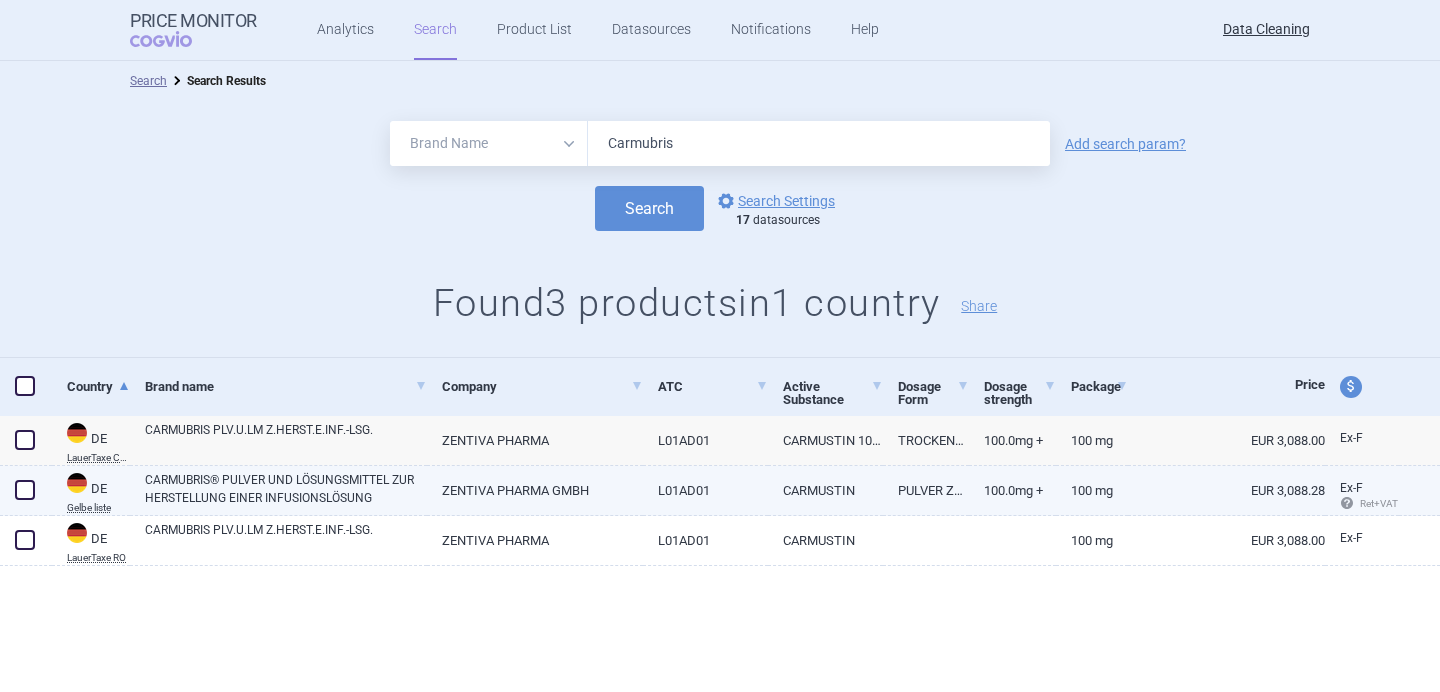 click on "CARMUBRIS® PULVER UND LÖSUNGSMITTEL ZUR HERSTELLUNG EINER INFUSIONSLÖSUNG" at bounding box center (286, 489) 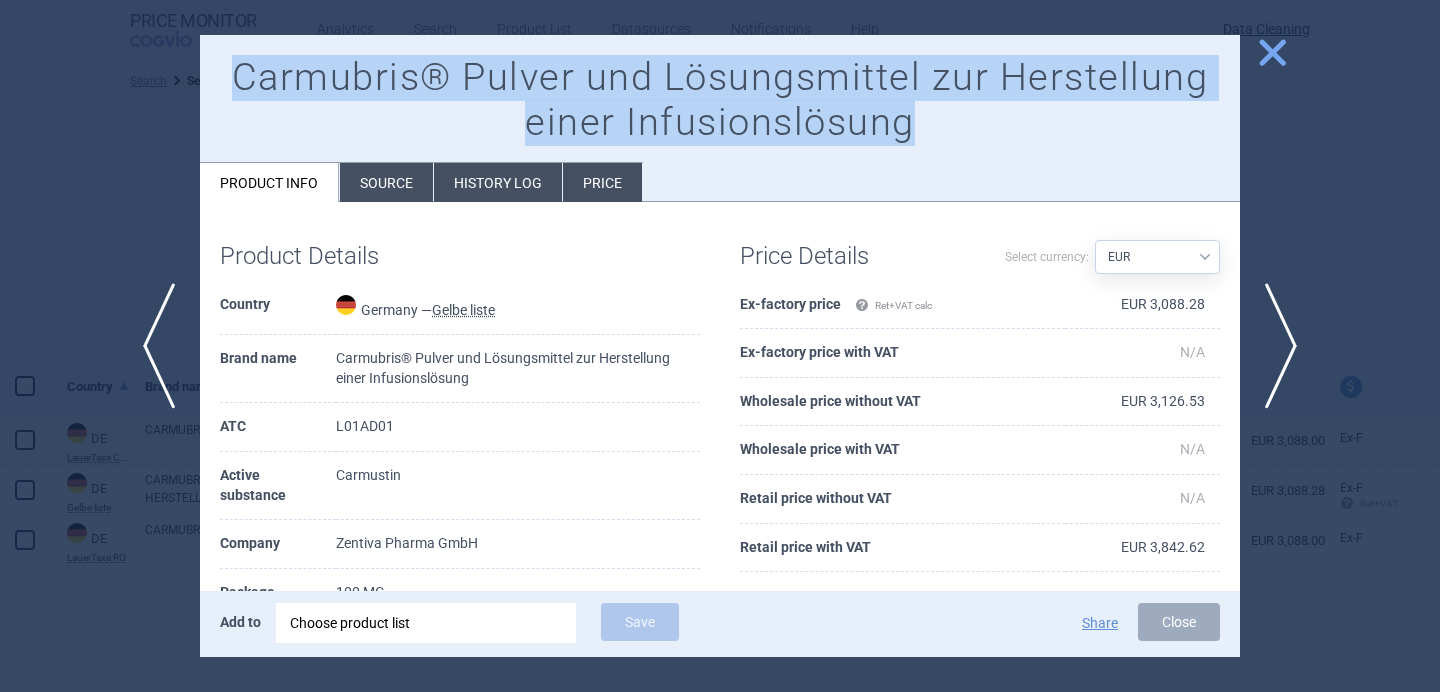 drag, startPoint x: 931, startPoint y: 127, endPoint x: 231, endPoint y: 77, distance: 701.78345 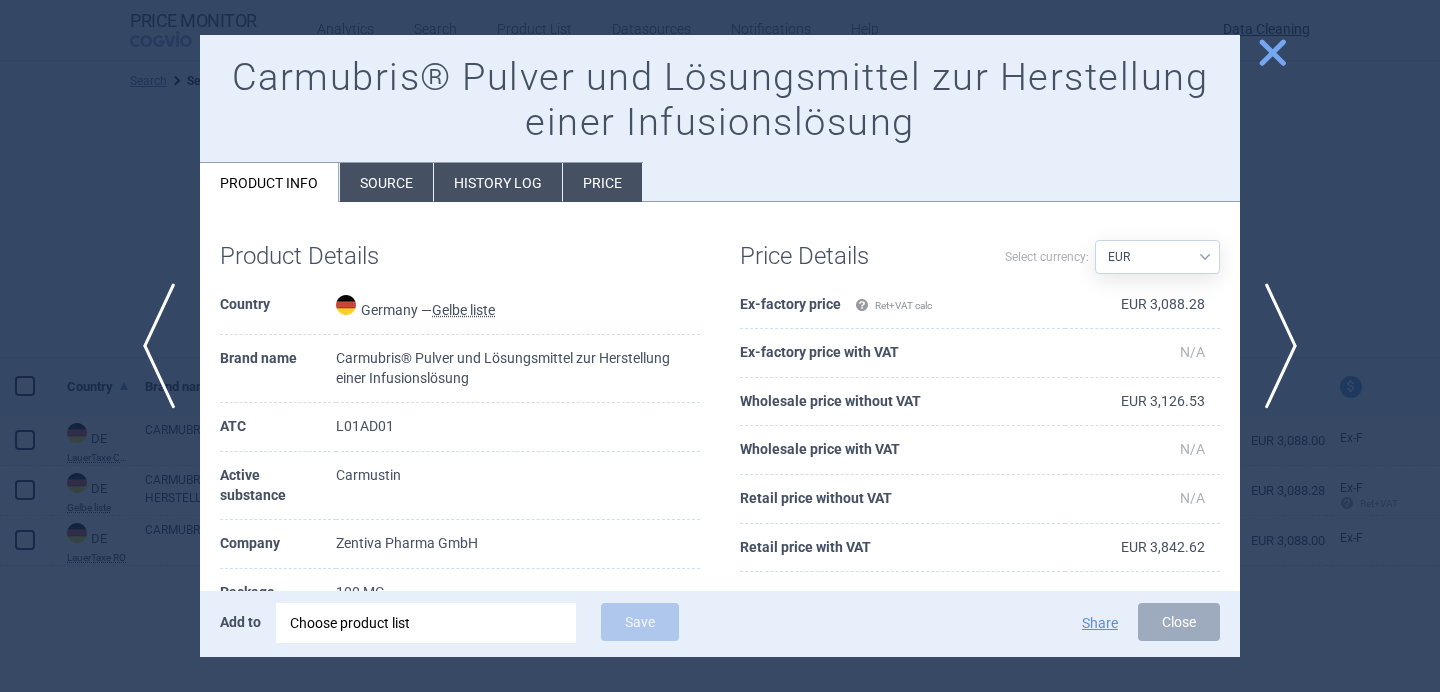 click on "Carmubris® Pulver und Lösungsmittel zur Herstellung einer Infusionslösung" at bounding box center (720, 100) 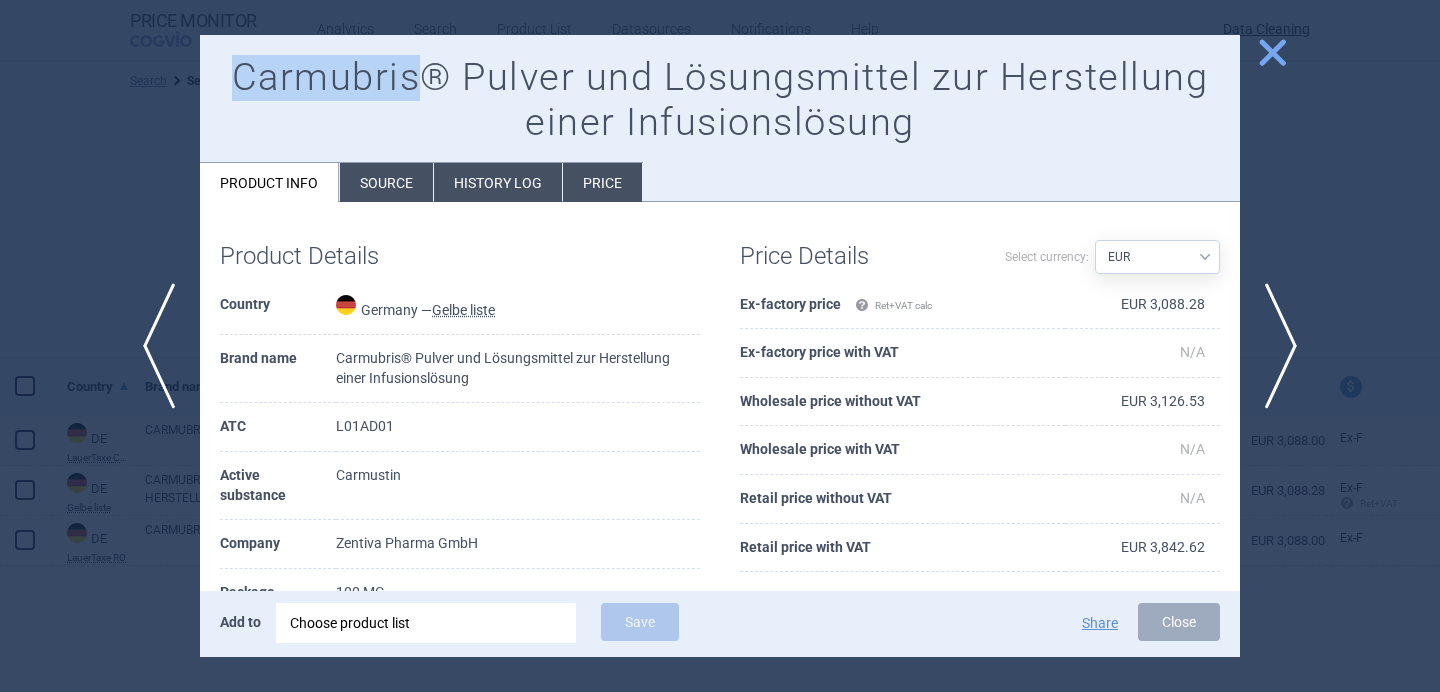 click on "Carmubris® Pulver und Lösungsmittel zur Herstellung einer Infusionslösung" at bounding box center (720, 100) 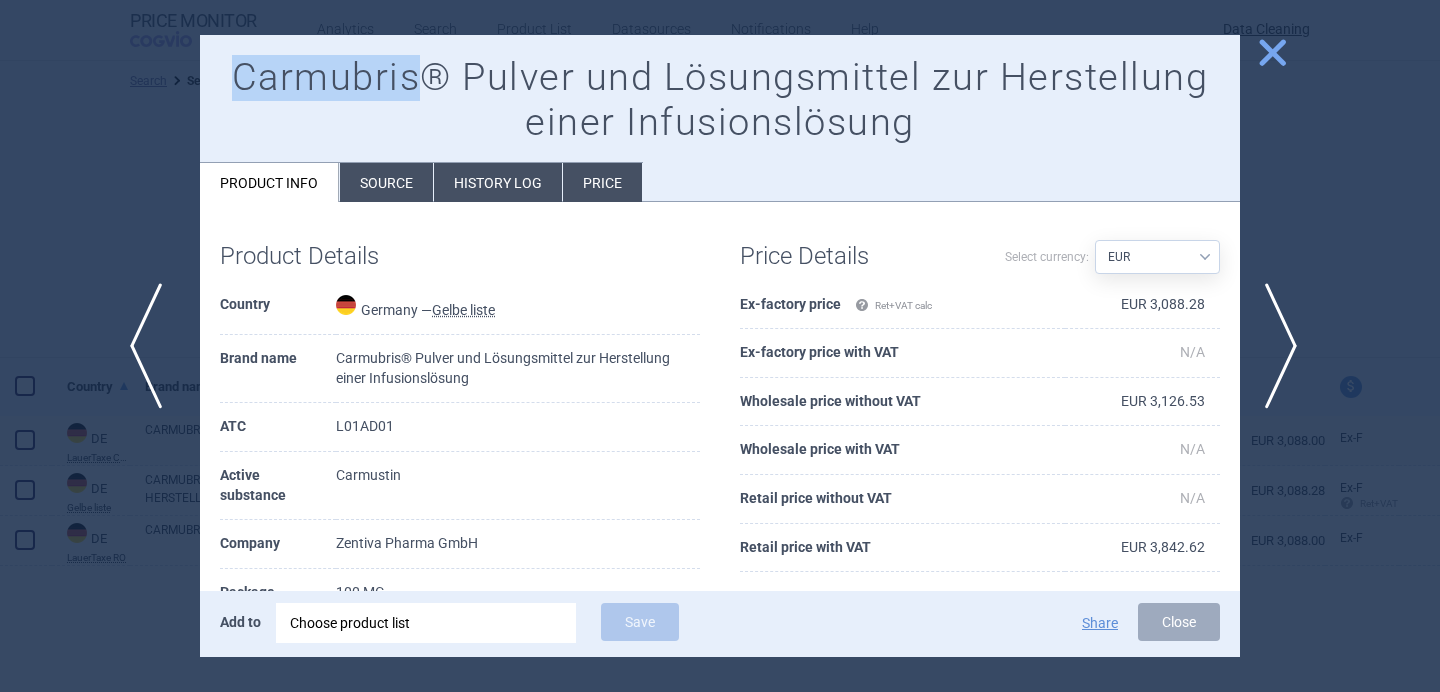 click on "previous" at bounding box center [152, 346] 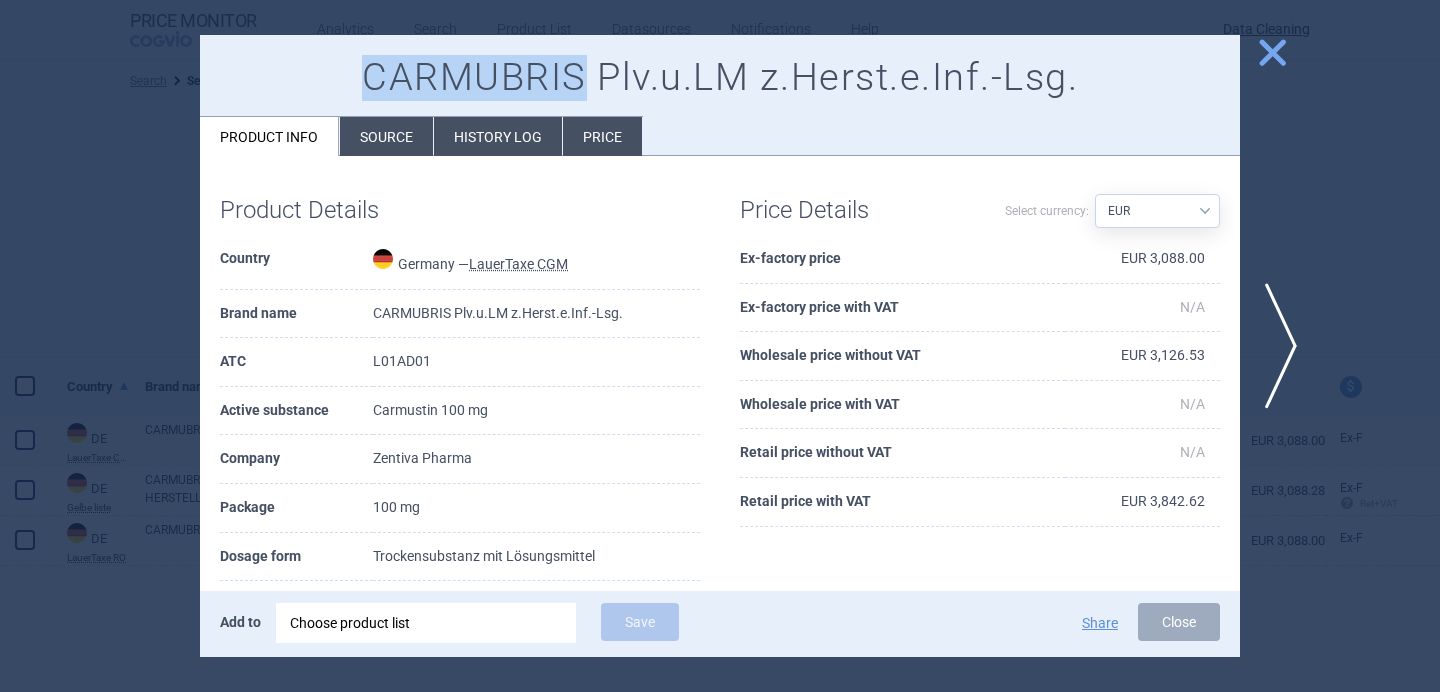 drag, startPoint x: 362, startPoint y: 82, endPoint x: 514, endPoint y: 83, distance: 152.0033 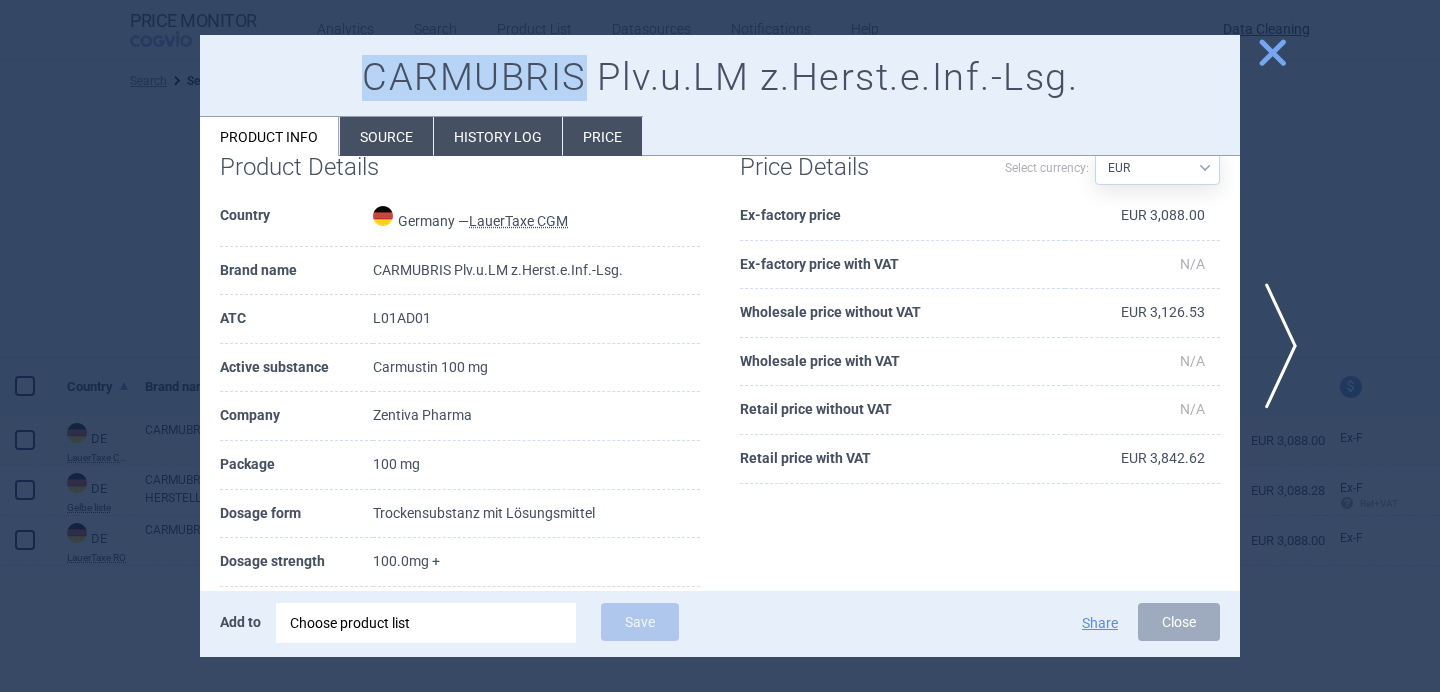 scroll, scrollTop: 48, scrollLeft: 0, axis: vertical 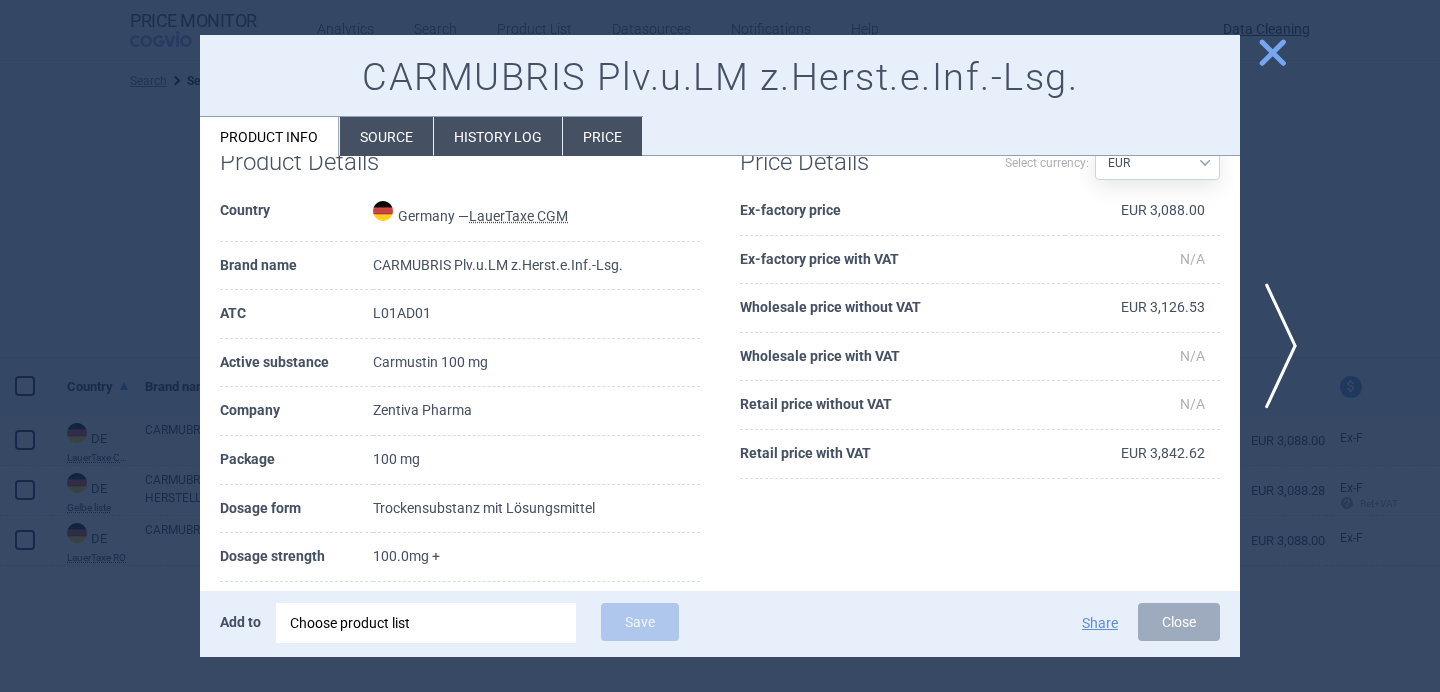 click on "Source" at bounding box center (386, 136) 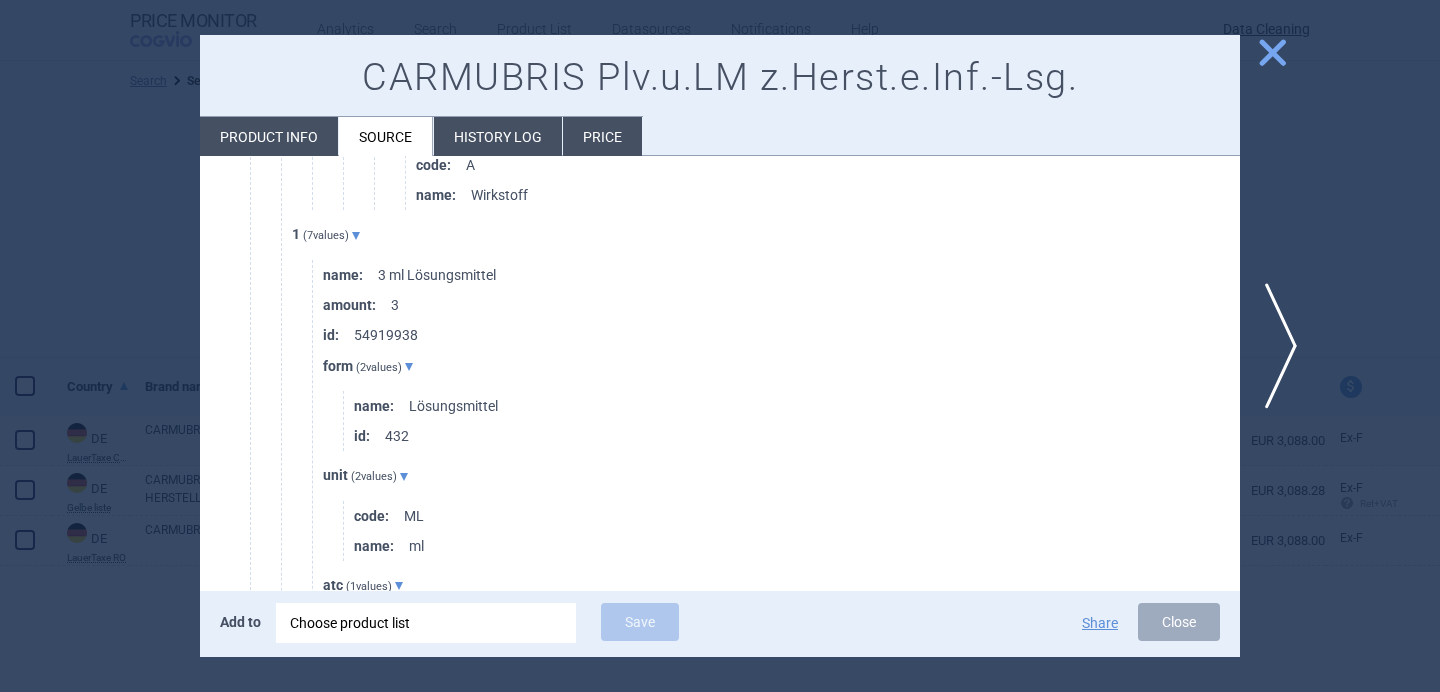 scroll, scrollTop: 3500, scrollLeft: 0, axis: vertical 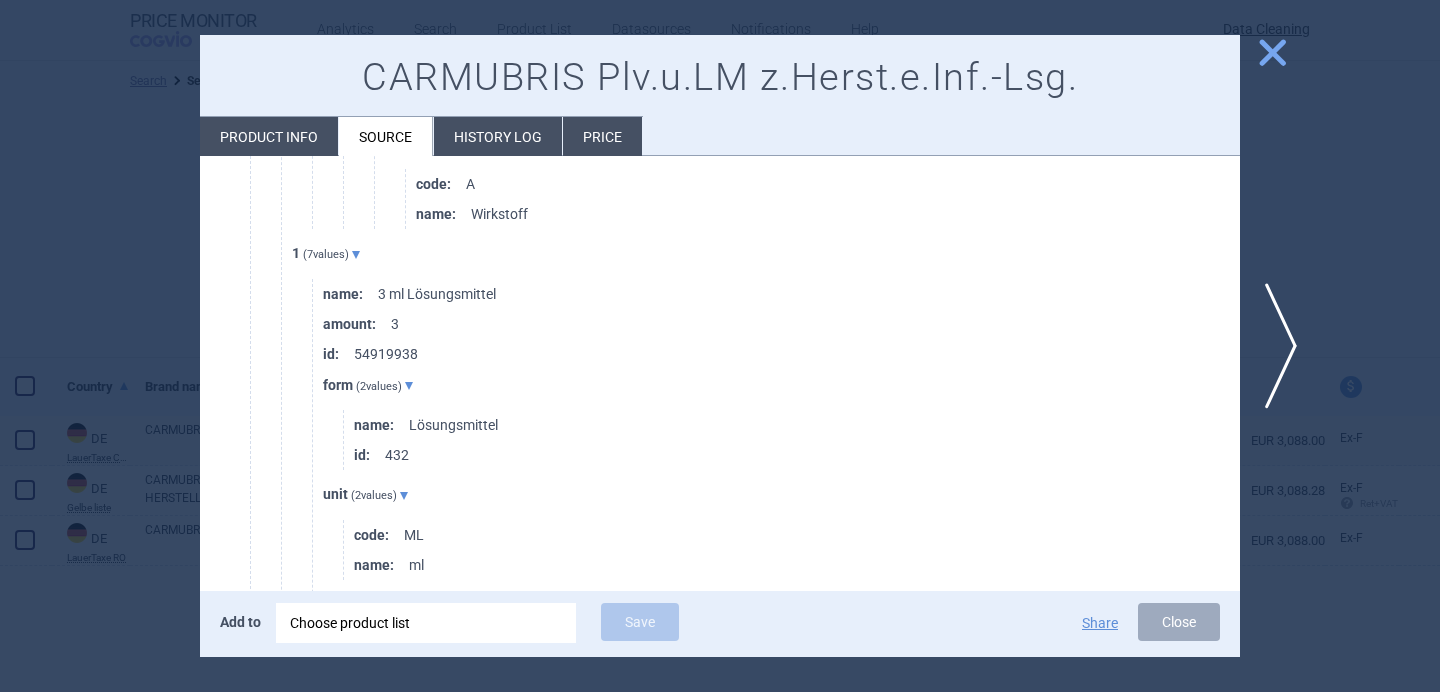 click at bounding box center (720, 346) 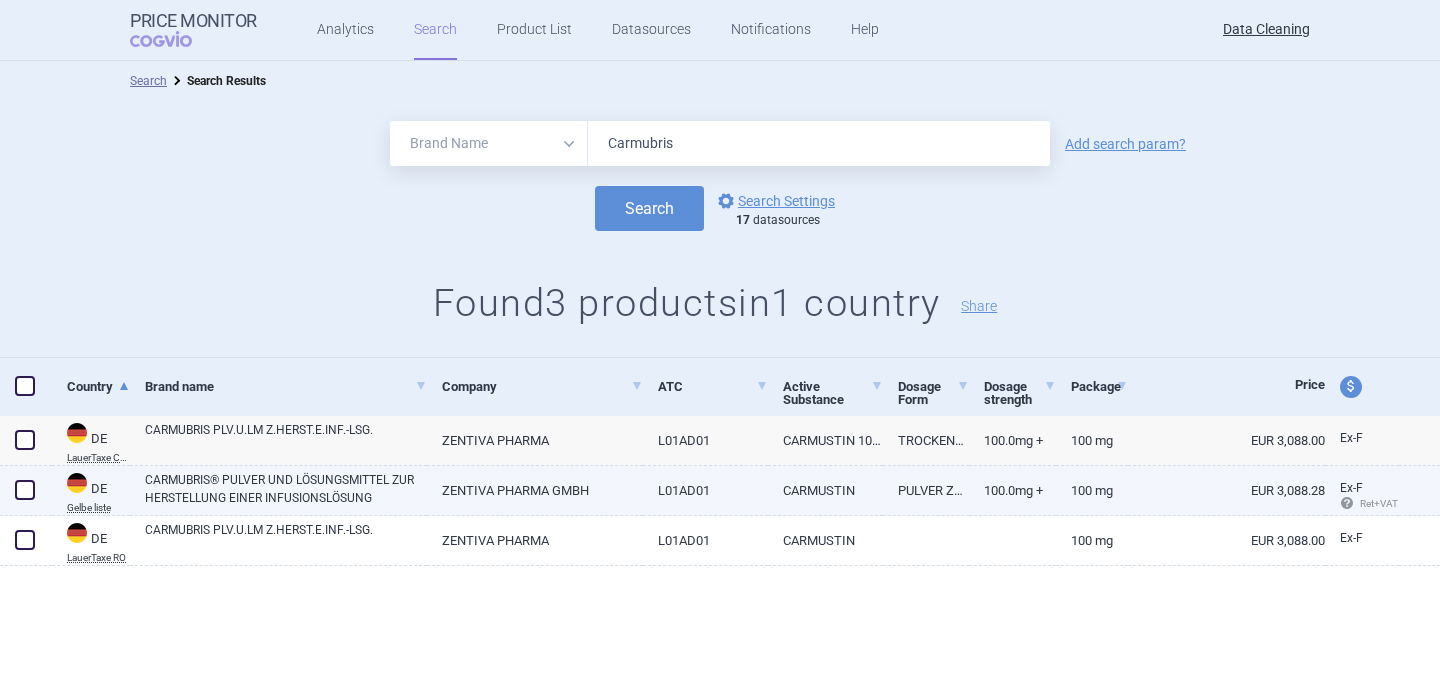 click on "CARMUBRIS® PULVER UND LÖSUNGSMITTEL ZUR HERSTELLUNG EINER INFUSIONSLÖSUNG" at bounding box center [286, 489] 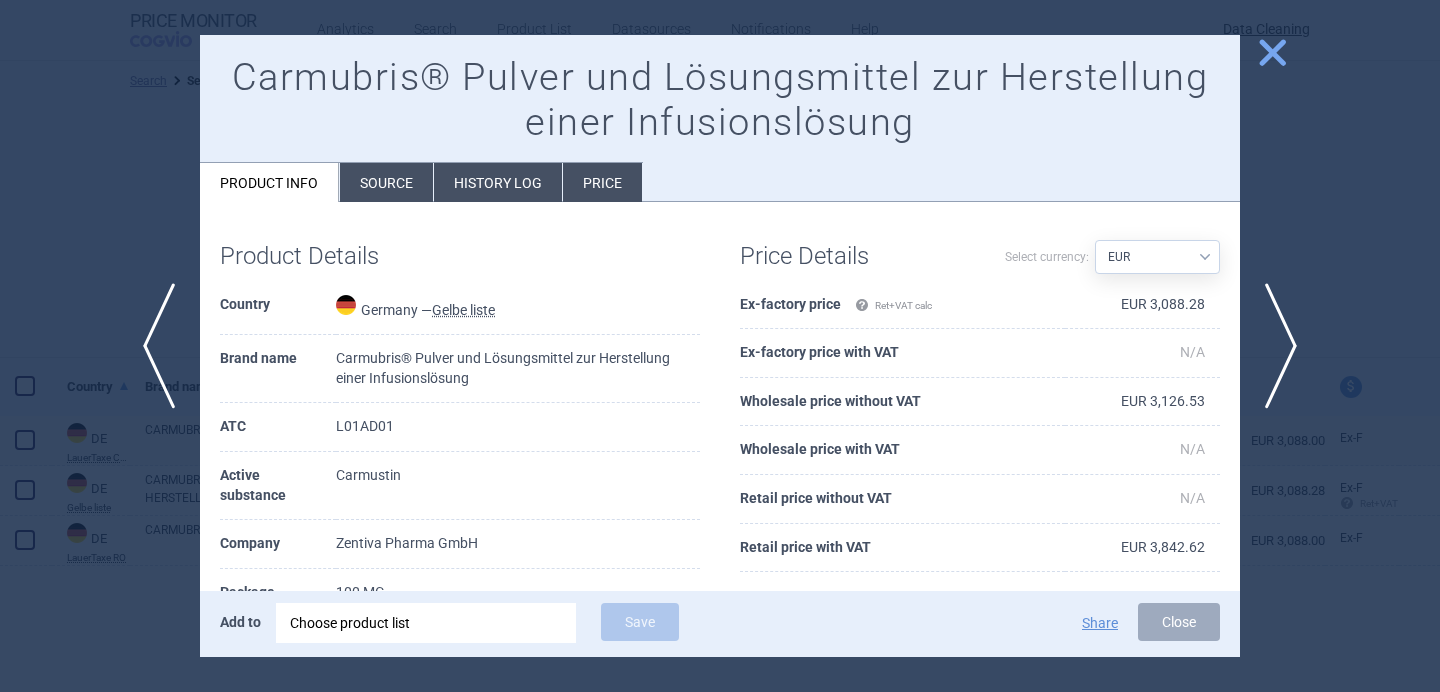 click on "Source" at bounding box center (386, 182) 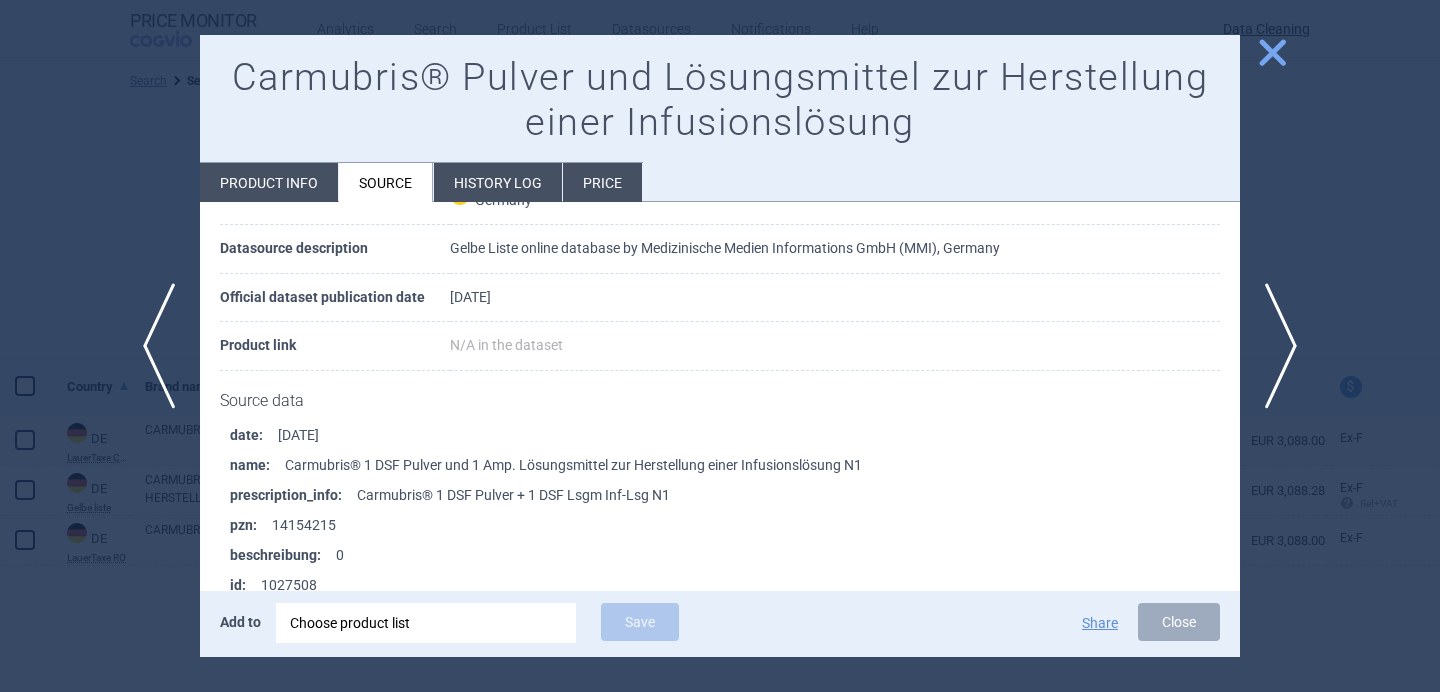 scroll, scrollTop: 136, scrollLeft: 0, axis: vertical 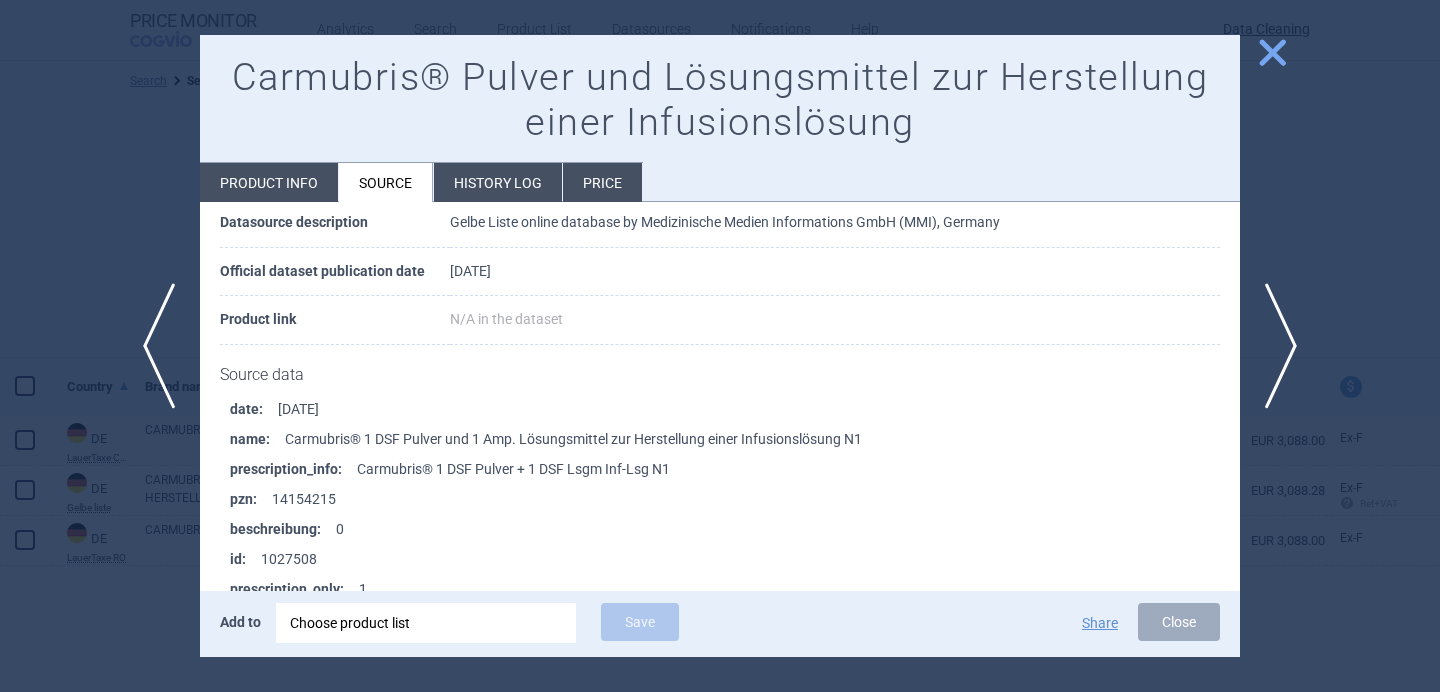click at bounding box center [720, 346] 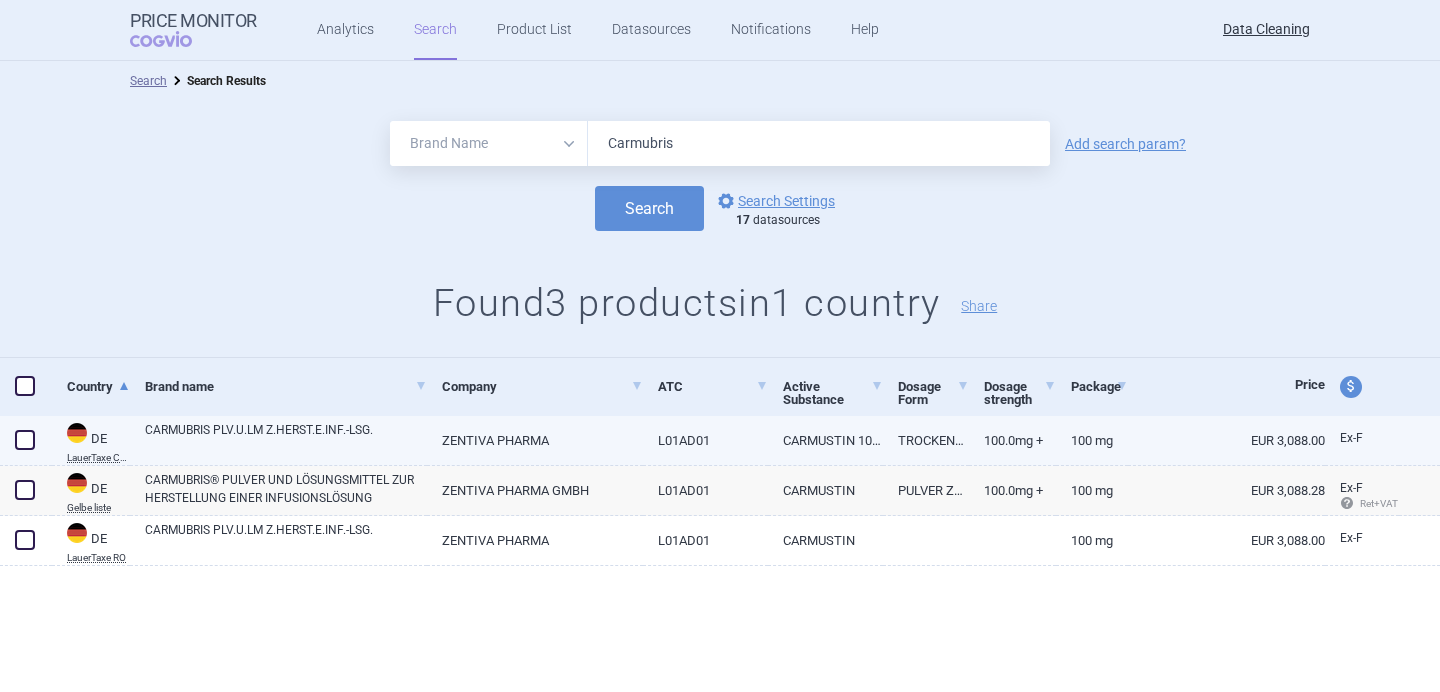 click at bounding box center [25, 440] 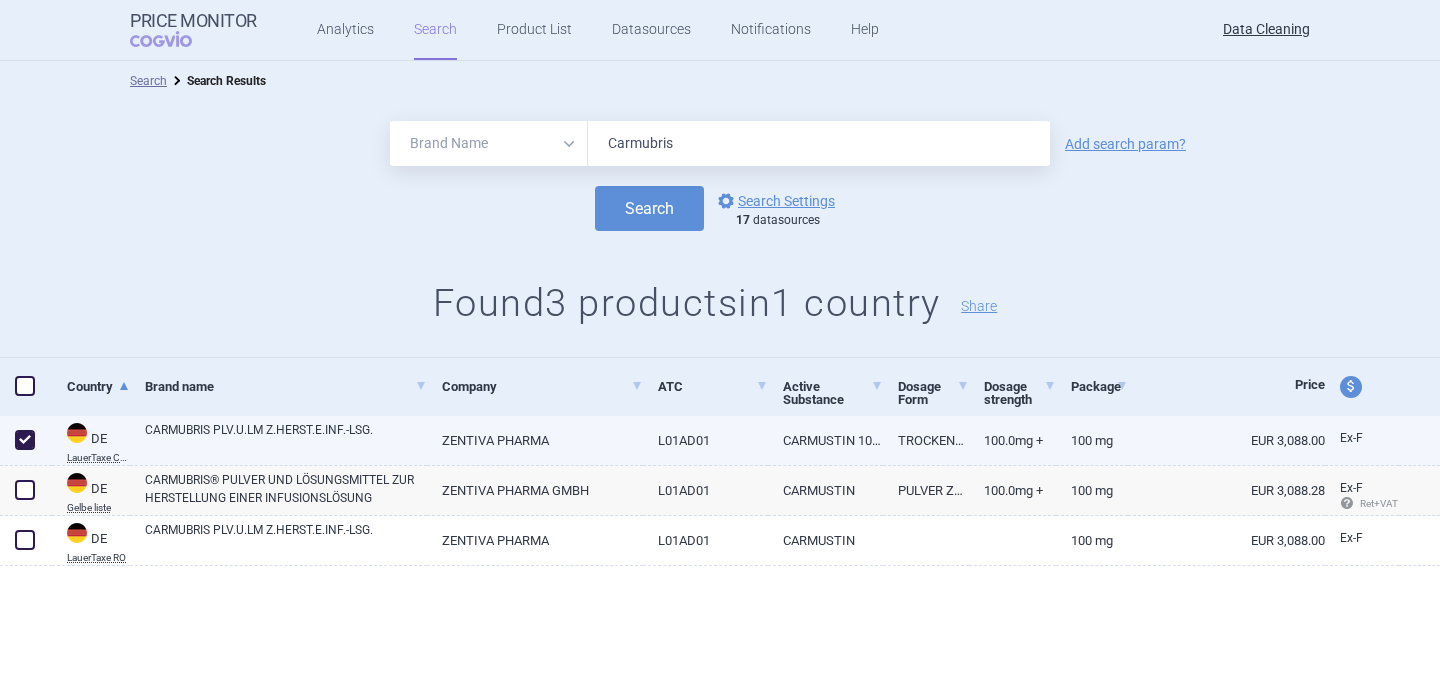 checkbox on "true" 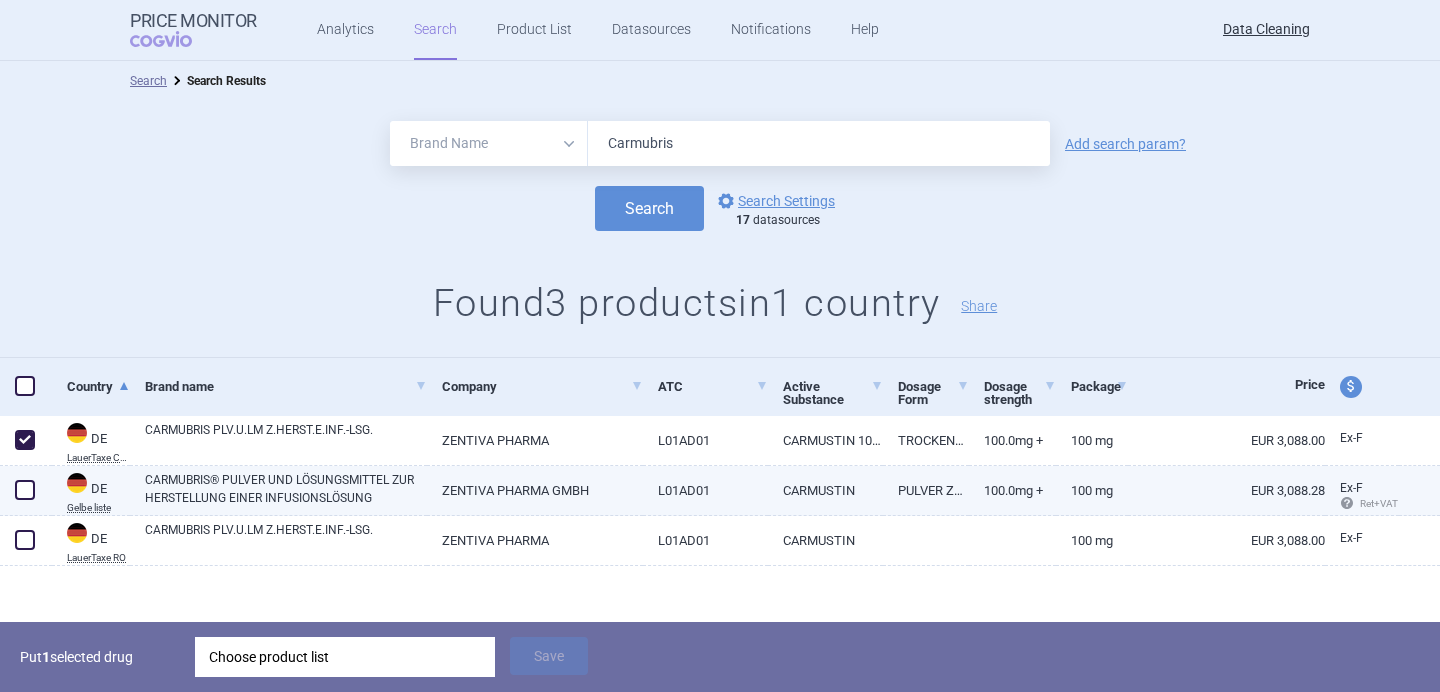 click at bounding box center [25, 490] 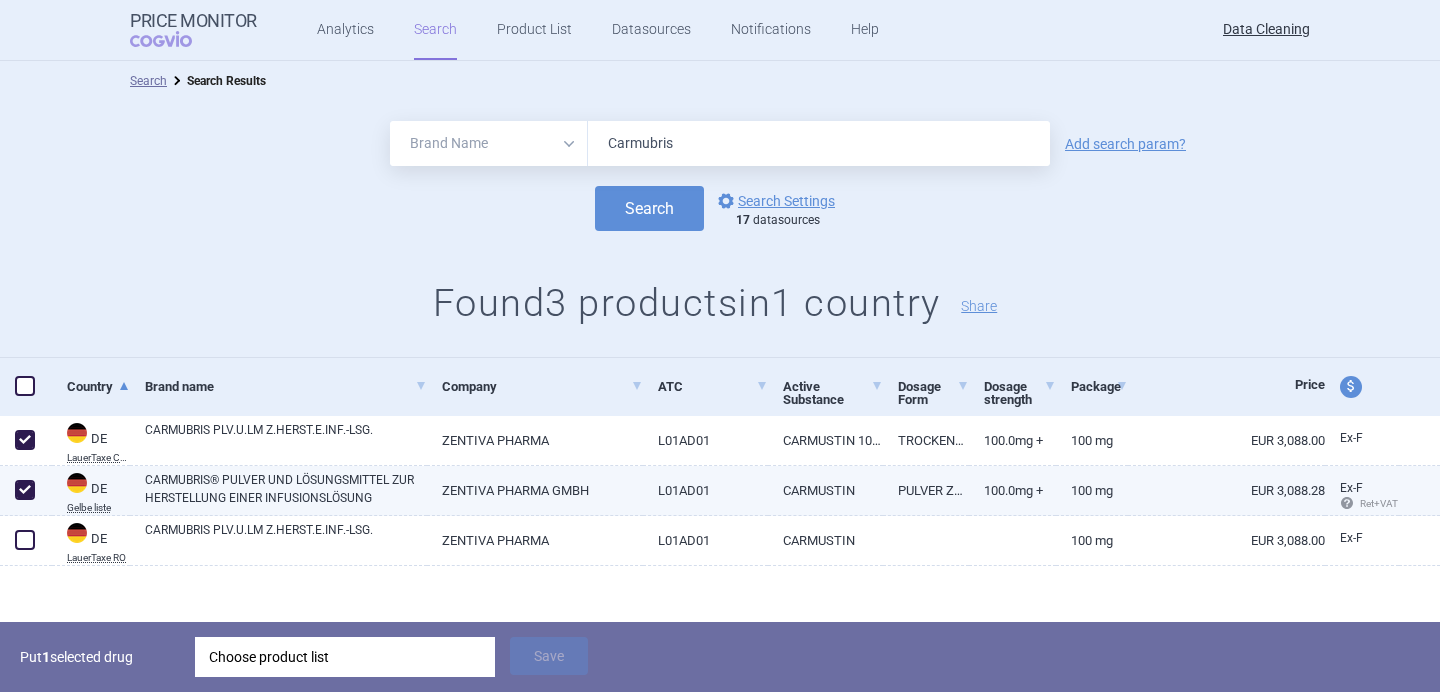 checkbox on "true" 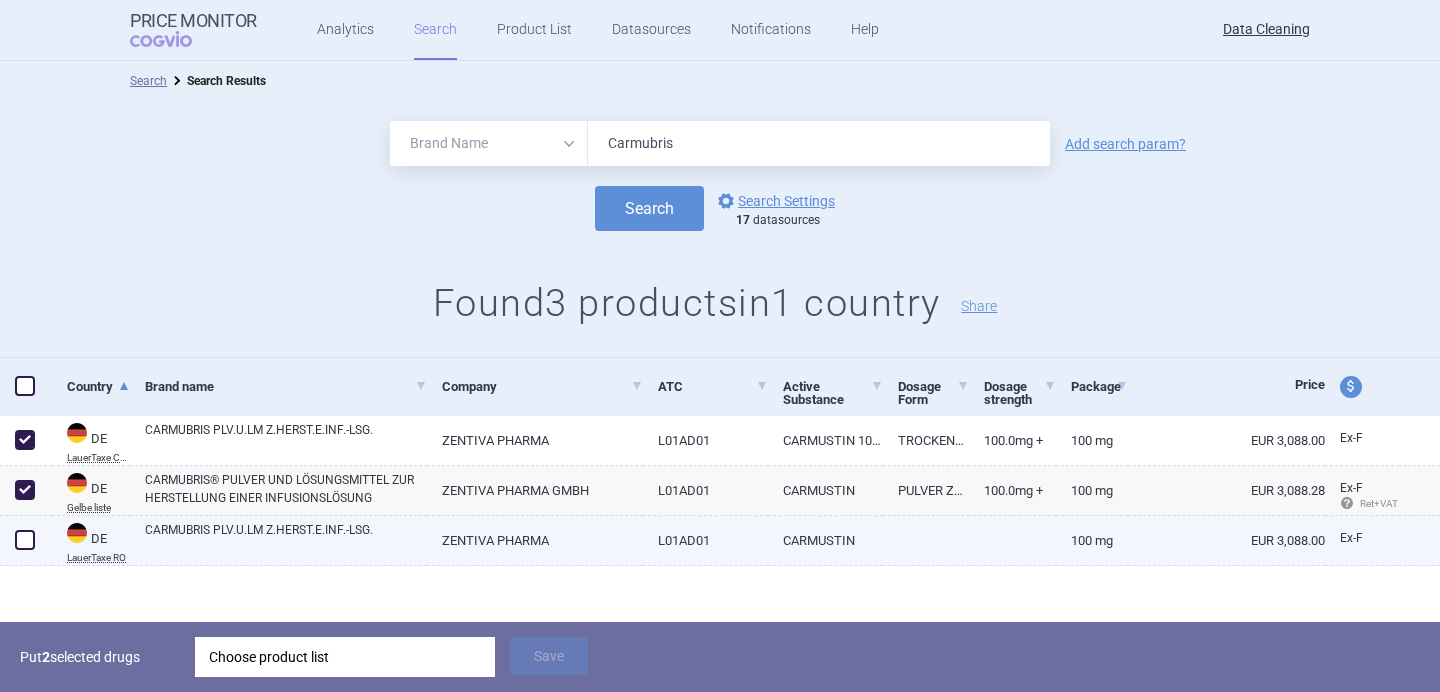 click at bounding box center (25, 540) 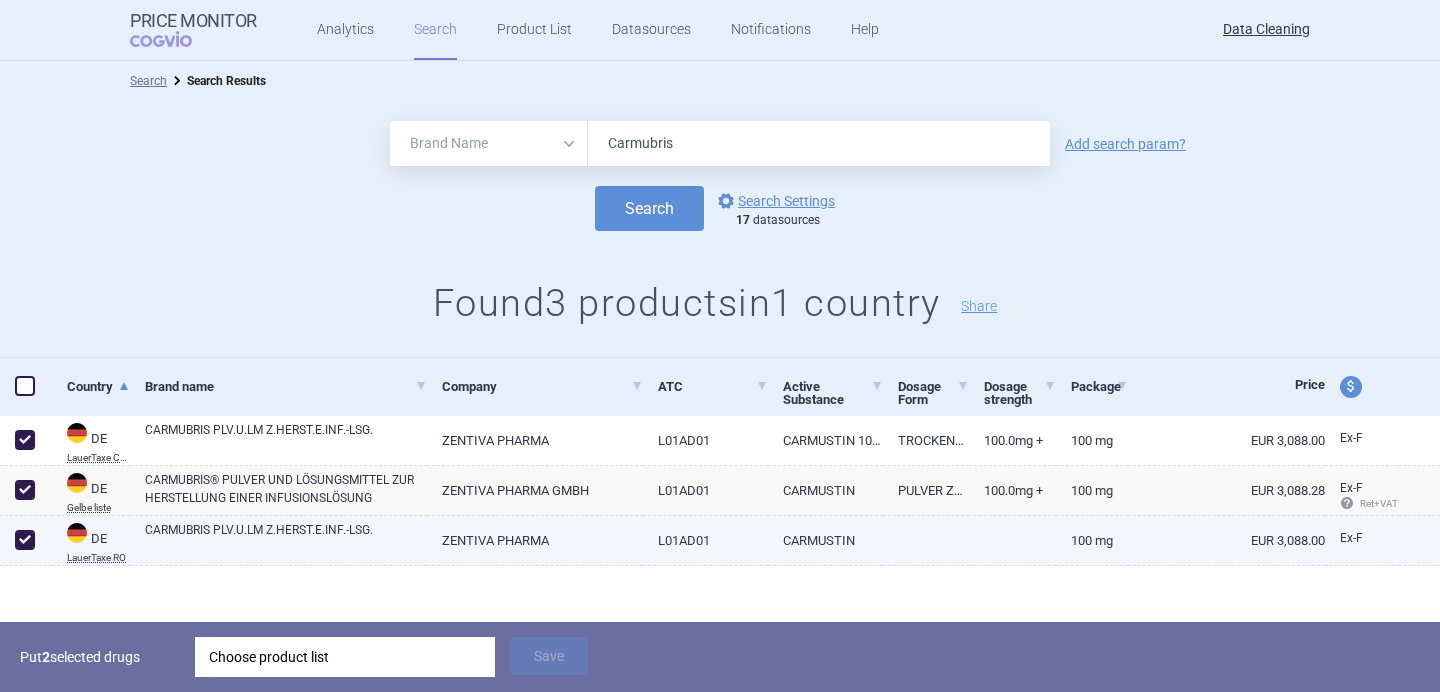 checkbox on "true" 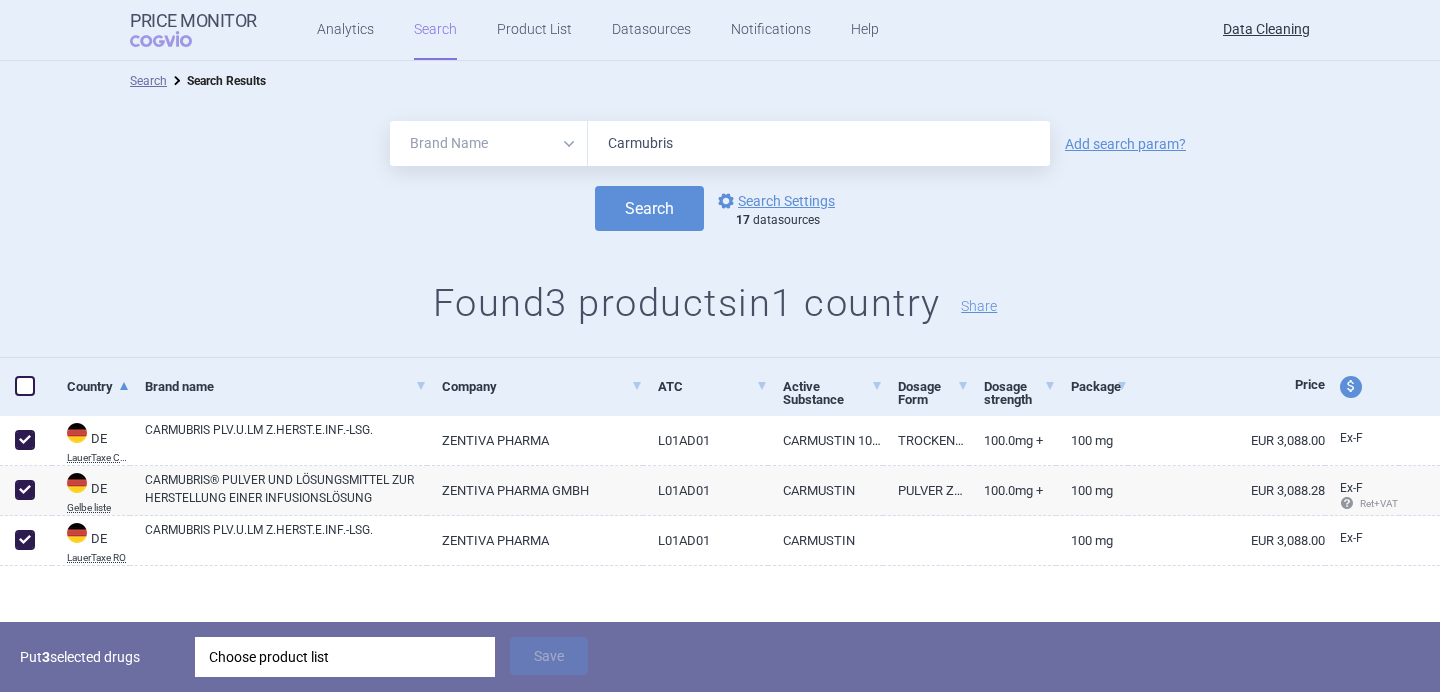 click on "Choose product list" at bounding box center (345, 657) 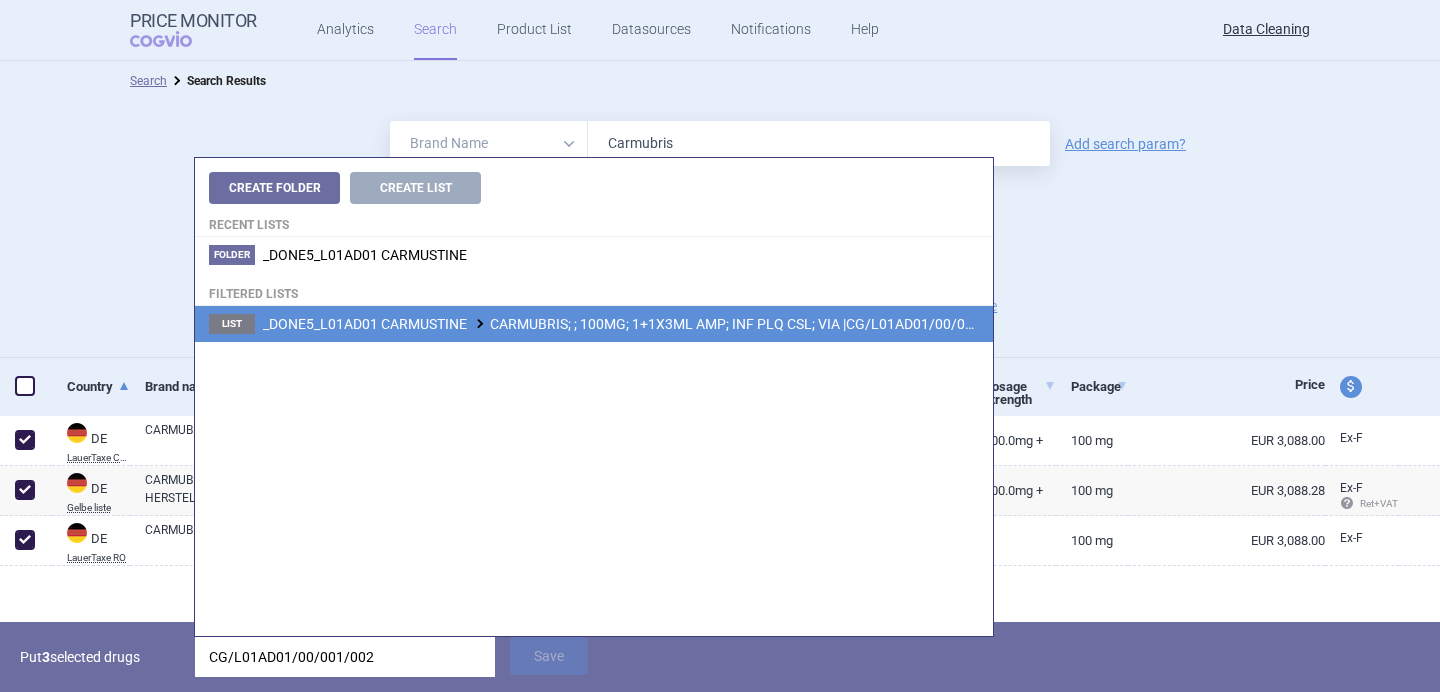 type on "CG/L01AD01/00/001/002" 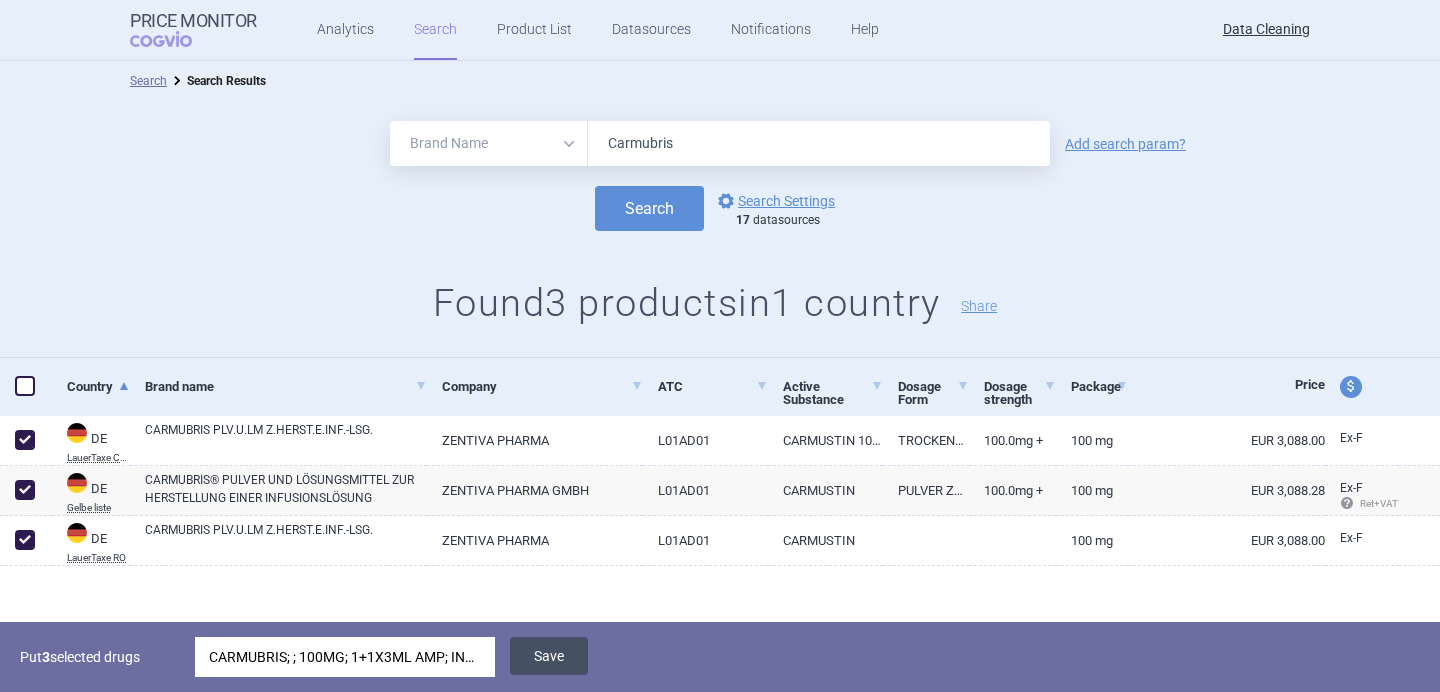 click on "Save" at bounding box center [549, 656] 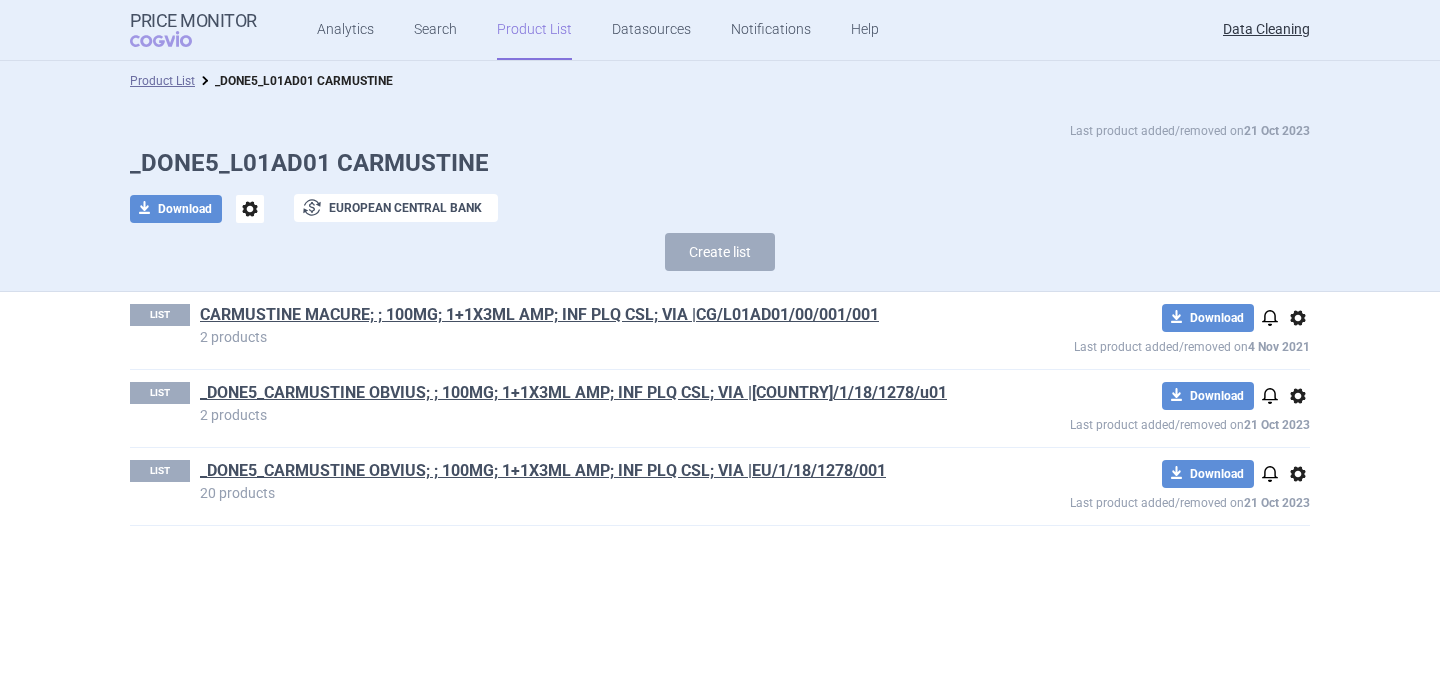 scroll, scrollTop: 0, scrollLeft: 0, axis: both 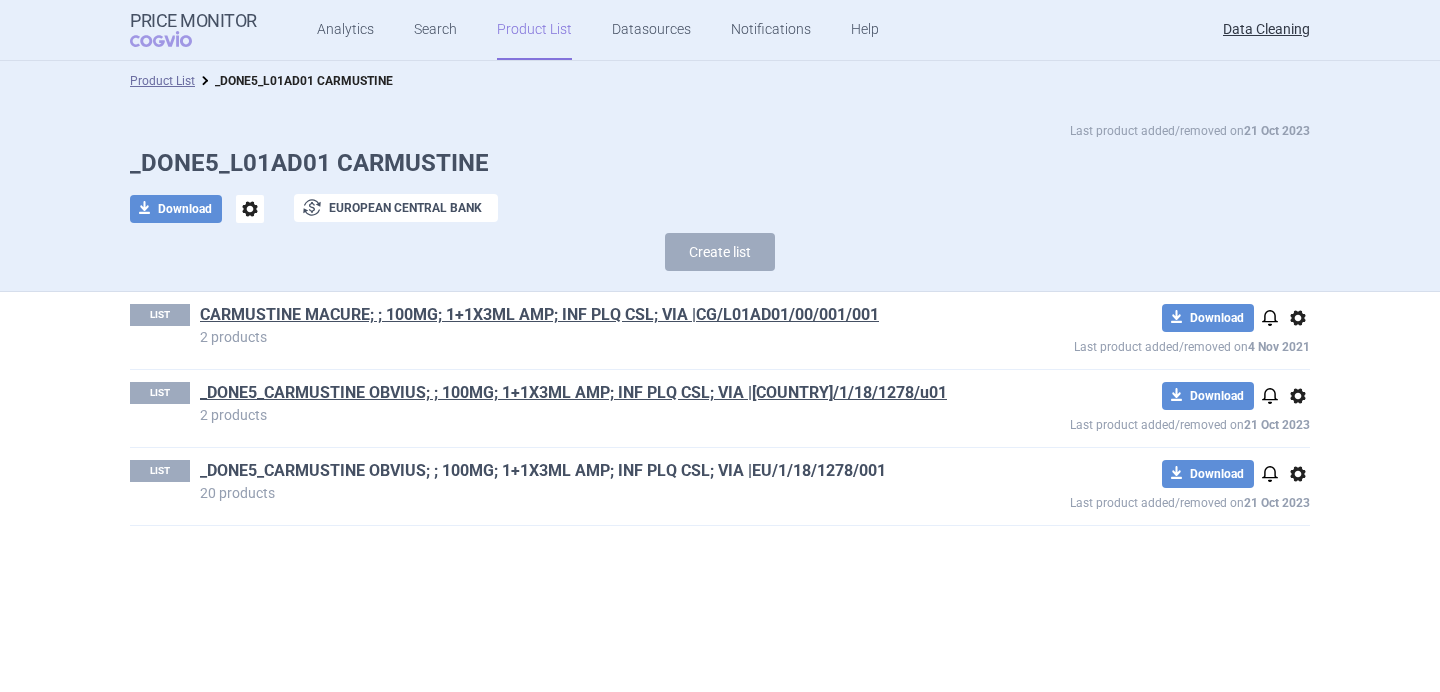 click on "_DONE5_CARMUSTINE OBVIUS; ; 100MG; 1+1X3ML AMP; INF PLQ CSL; VIA |EU/1/18/1278/001" at bounding box center (543, 471) 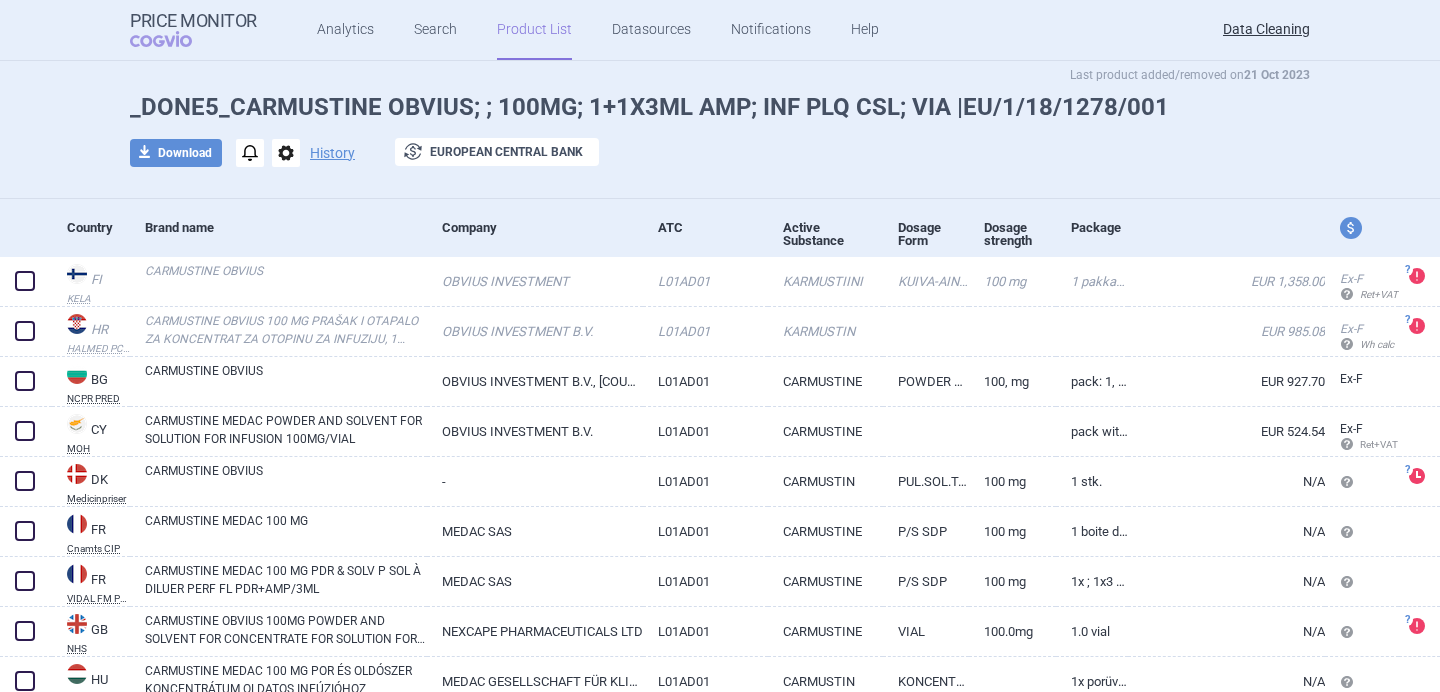 scroll, scrollTop: 0, scrollLeft: 0, axis: both 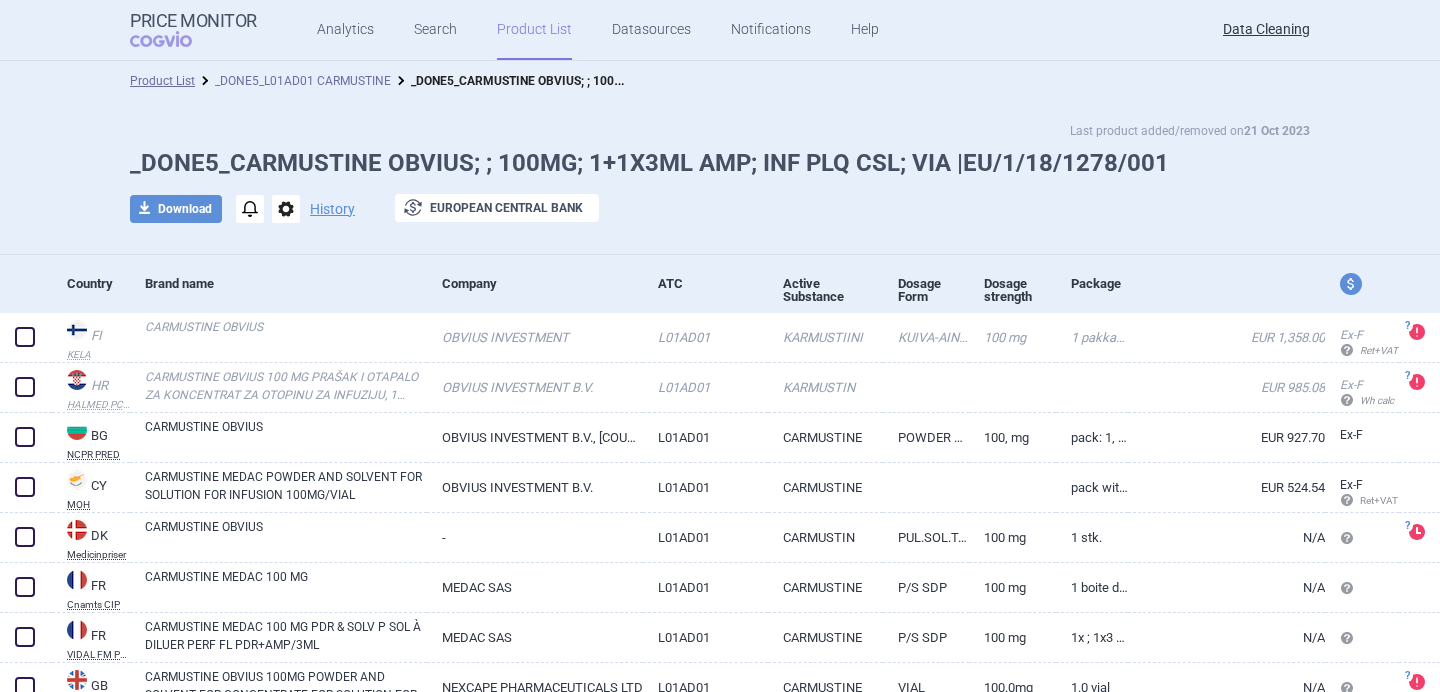 click on "_DONE5_L01AD01 CARMUSTINE" at bounding box center (303, 81) 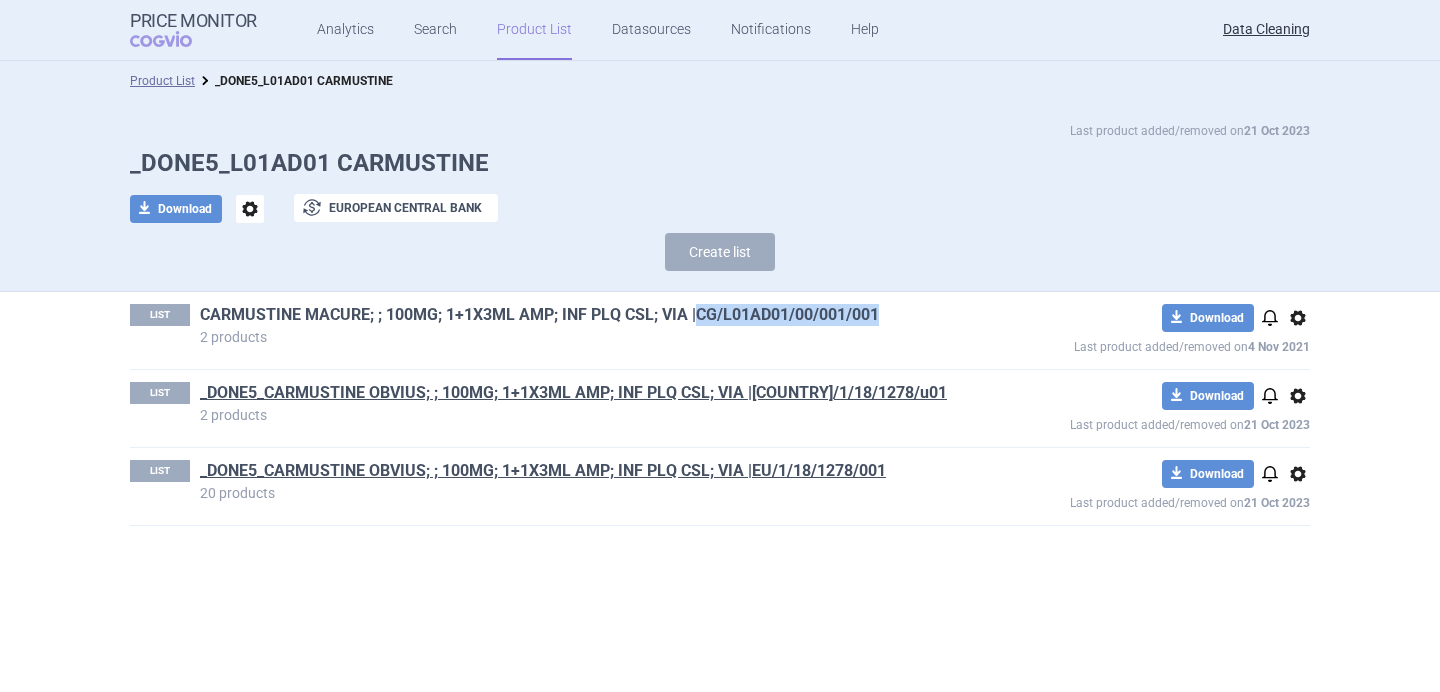 drag, startPoint x: 900, startPoint y: 310, endPoint x: 699, endPoint y: 321, distance: 201.30077 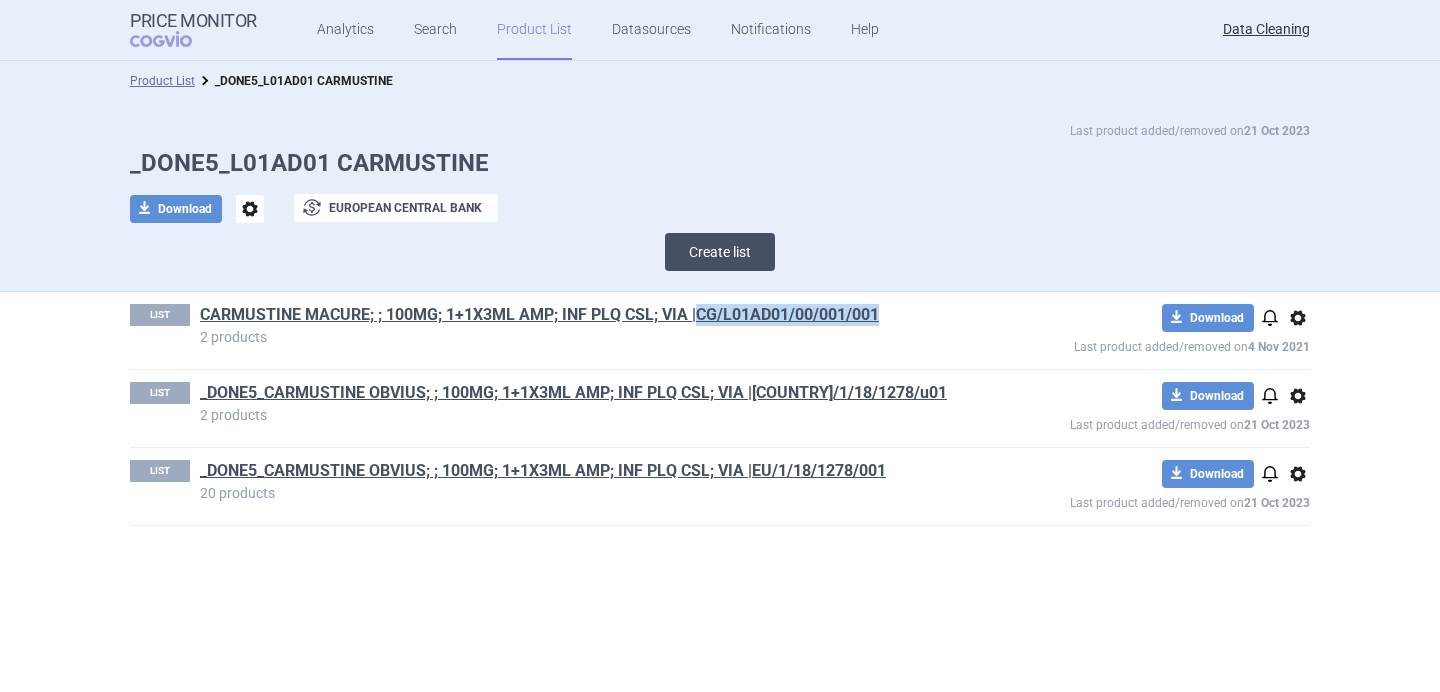 click on "Create list" at bounding box center [720, 252] 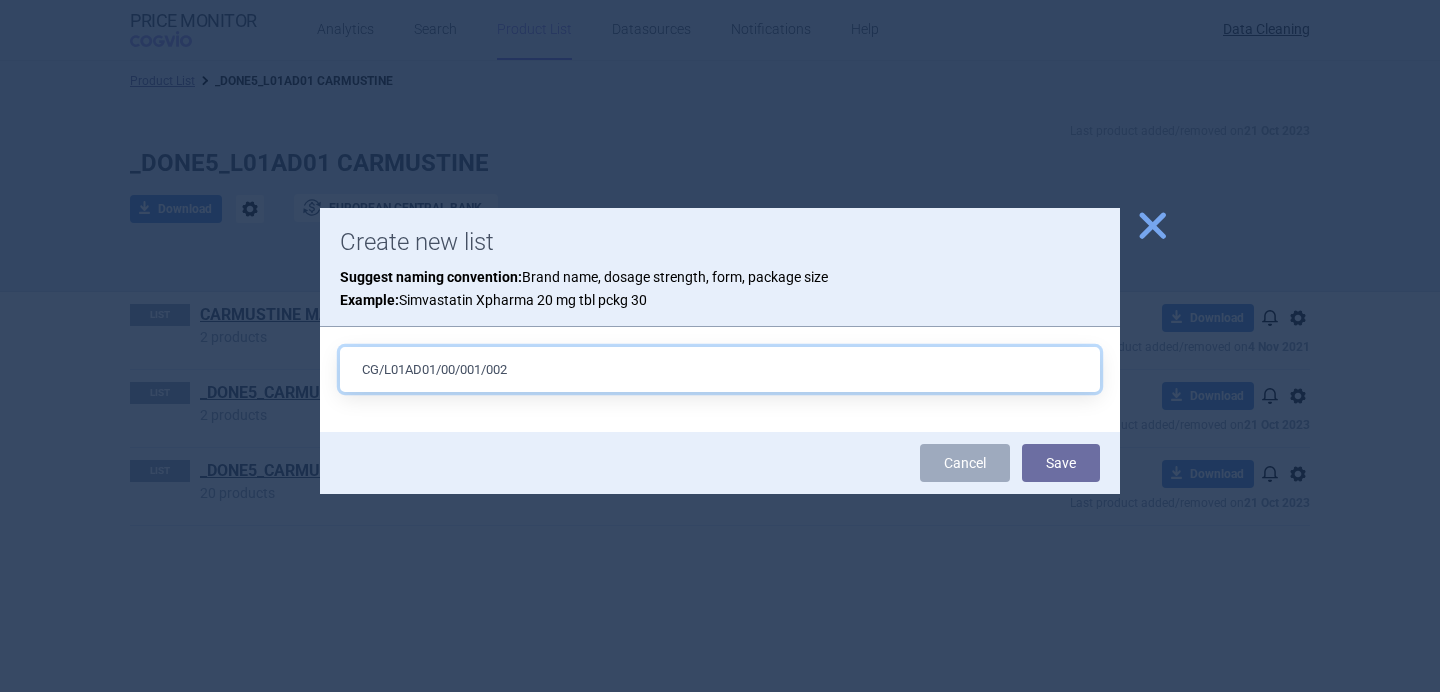 click on "CG/L01AD01/00/001/002" at bounding box center [720, 369] 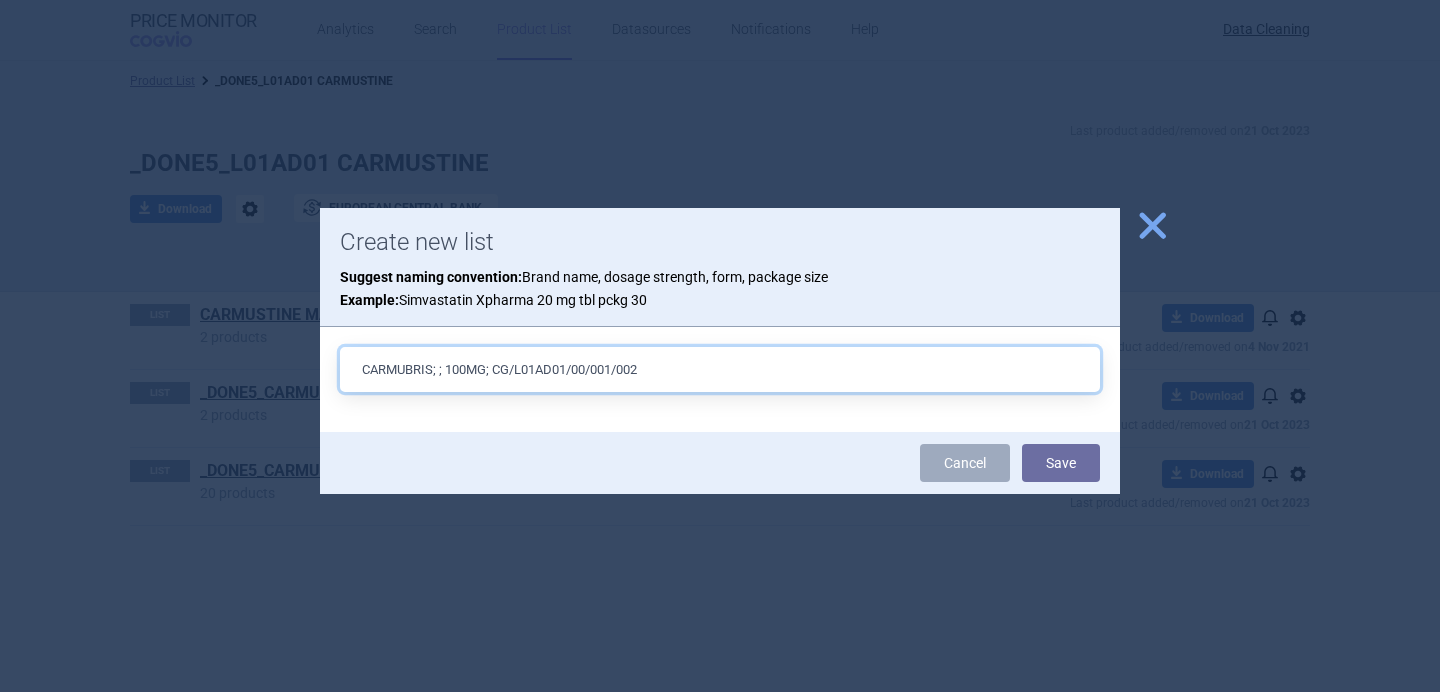 type on "CARMUBRIS; ; 100MG; CG/L01AD01/00/001/002" 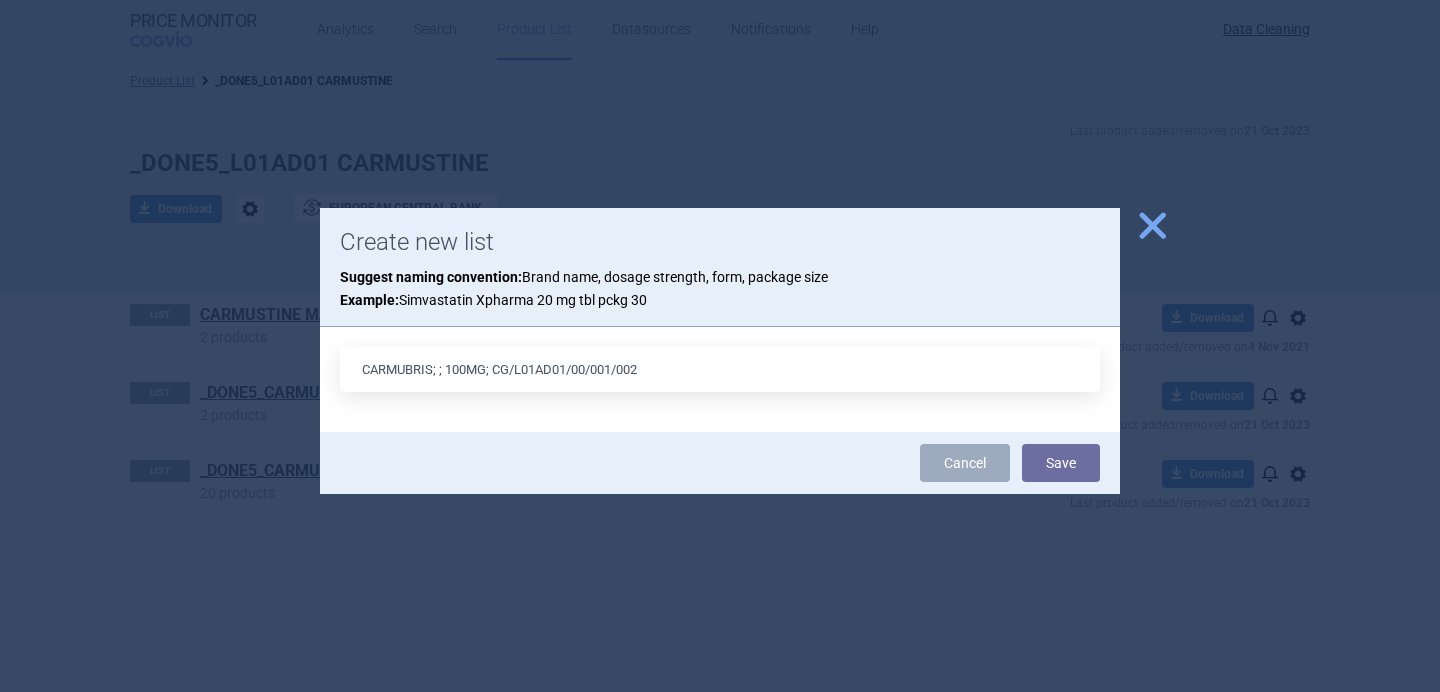click at bounding box center (720, 346) 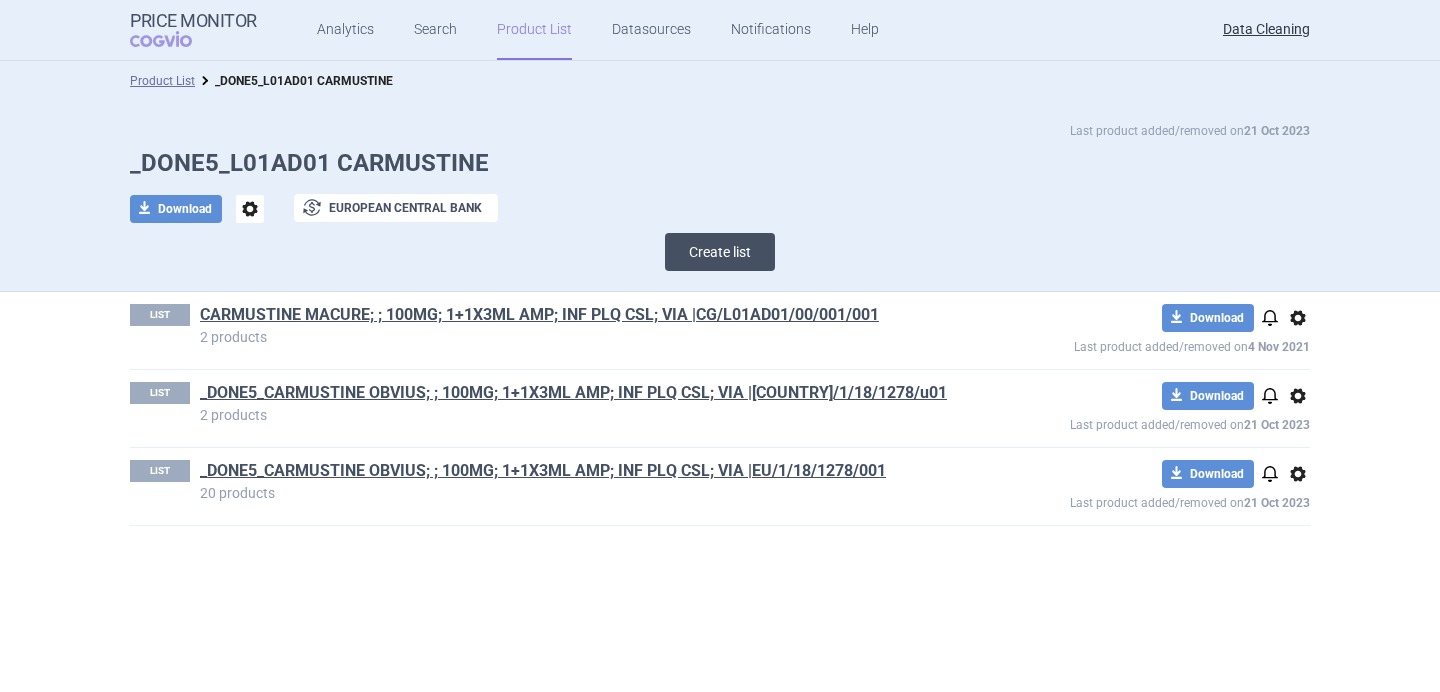 click on "Create list" at bounding box center [720, 252] 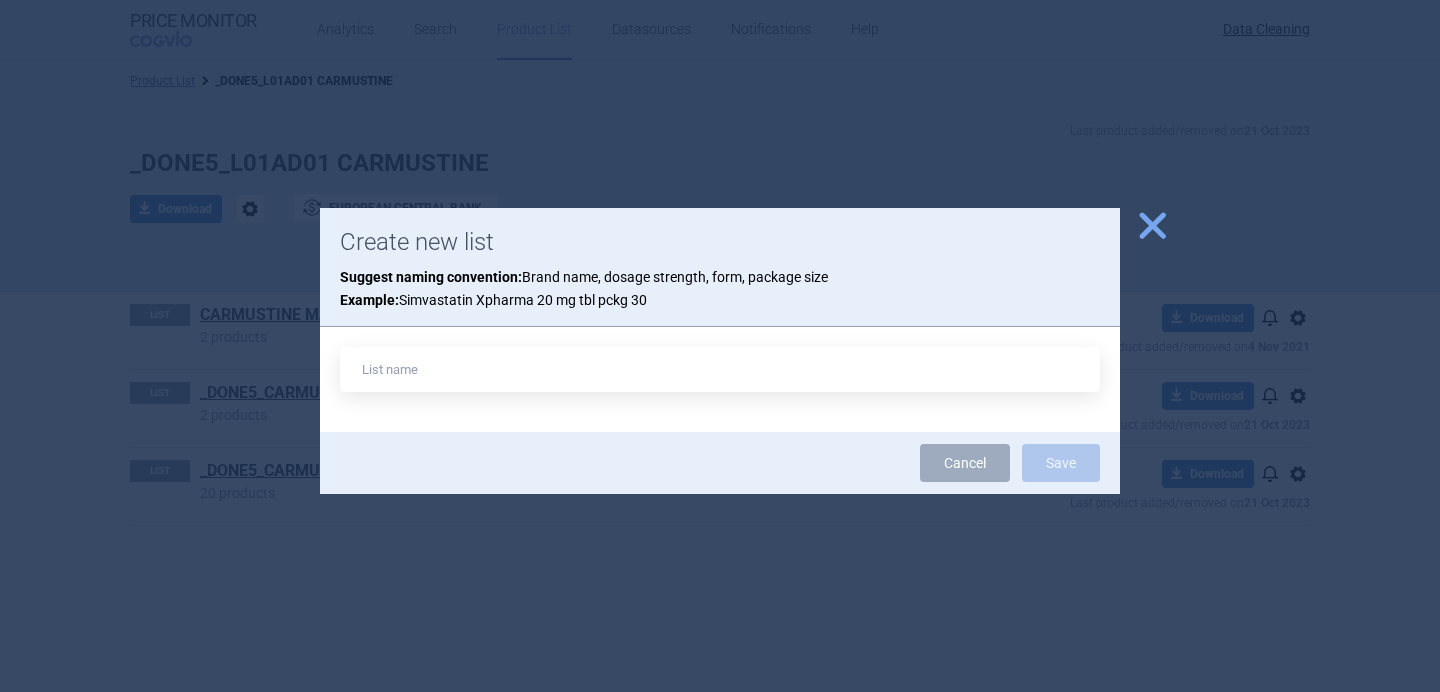 click at bounding box center [720, 346] 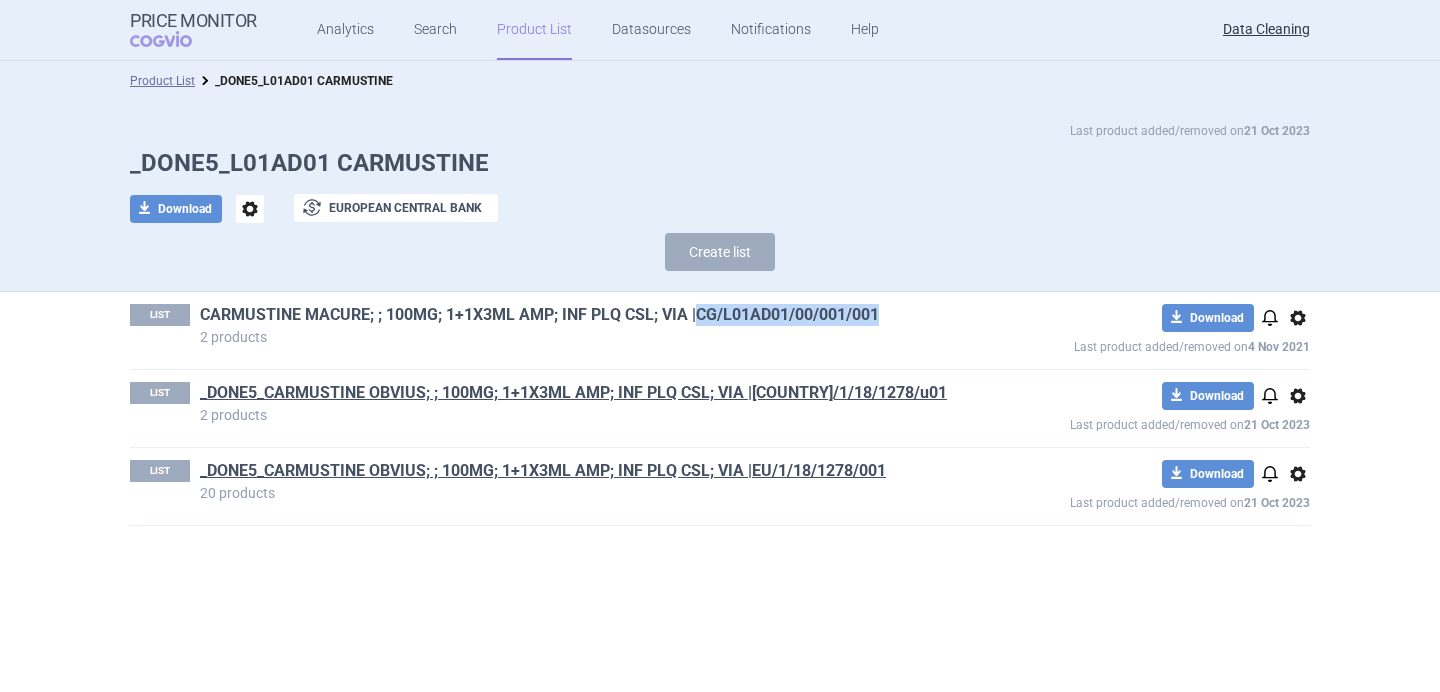 drag, startPoint x: 898, startPoint y: 314, endPoint x: 698, endPoint y: 312, distance: 200.01 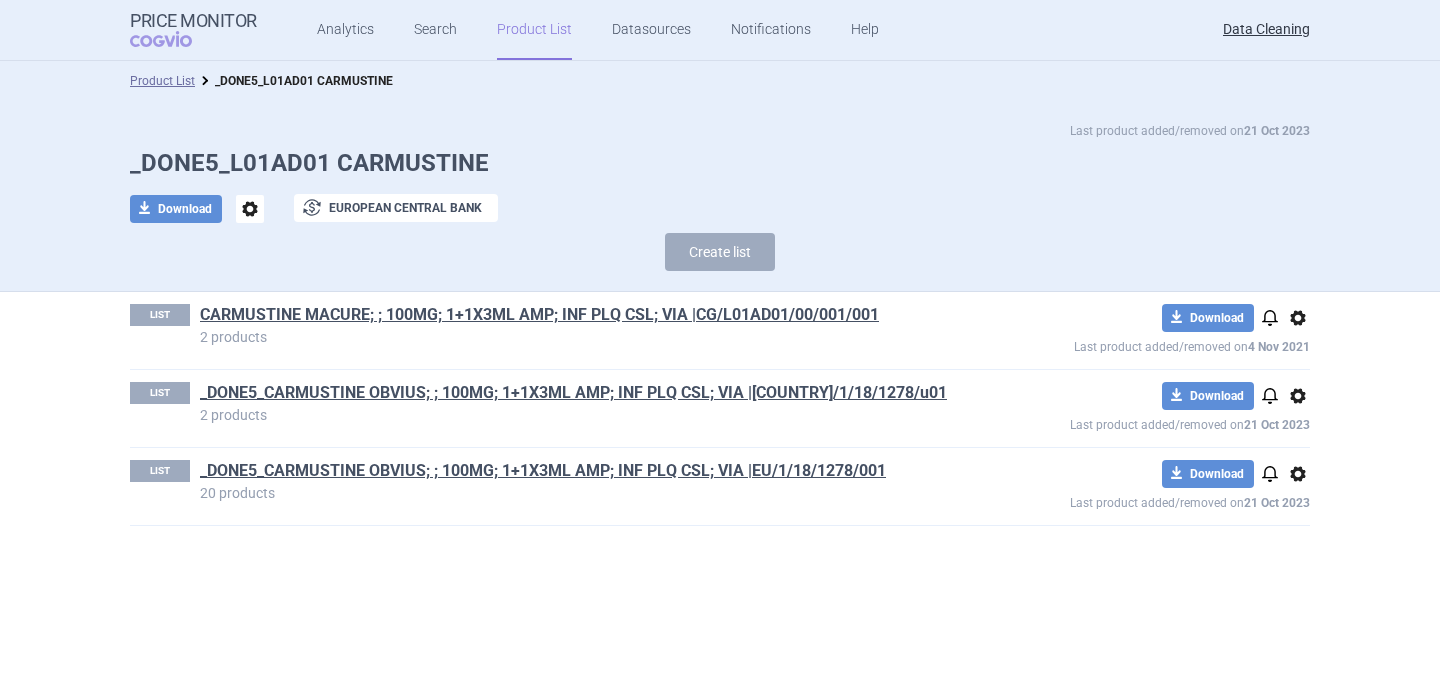 click on "2 products" at bounding box center (578, 337) 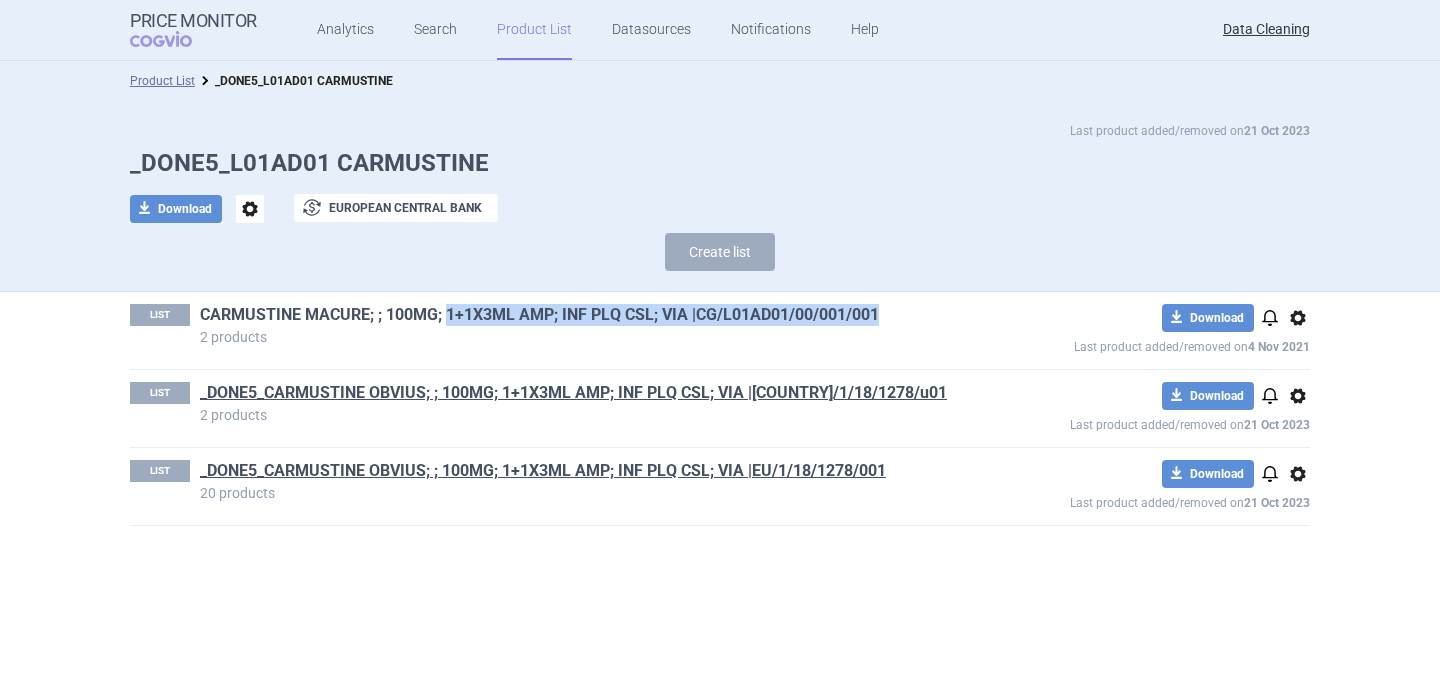 drag, startPoint x: 888, startPoint y: 310, endPoint x: 451, endPoint y: 317, distance: 437.05606 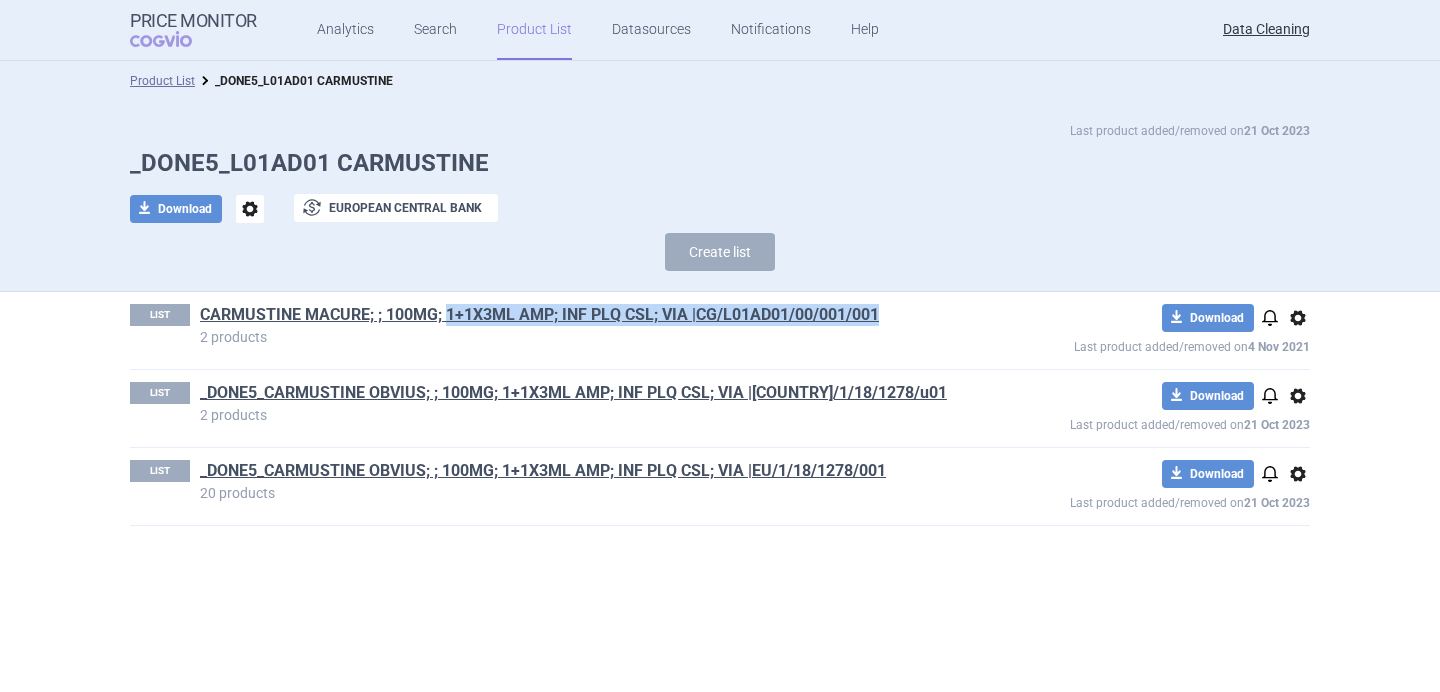 copy on "1+1X3ML AMP; INF PLQ CSL; VIA |CG/L01AD01/00/001/001" 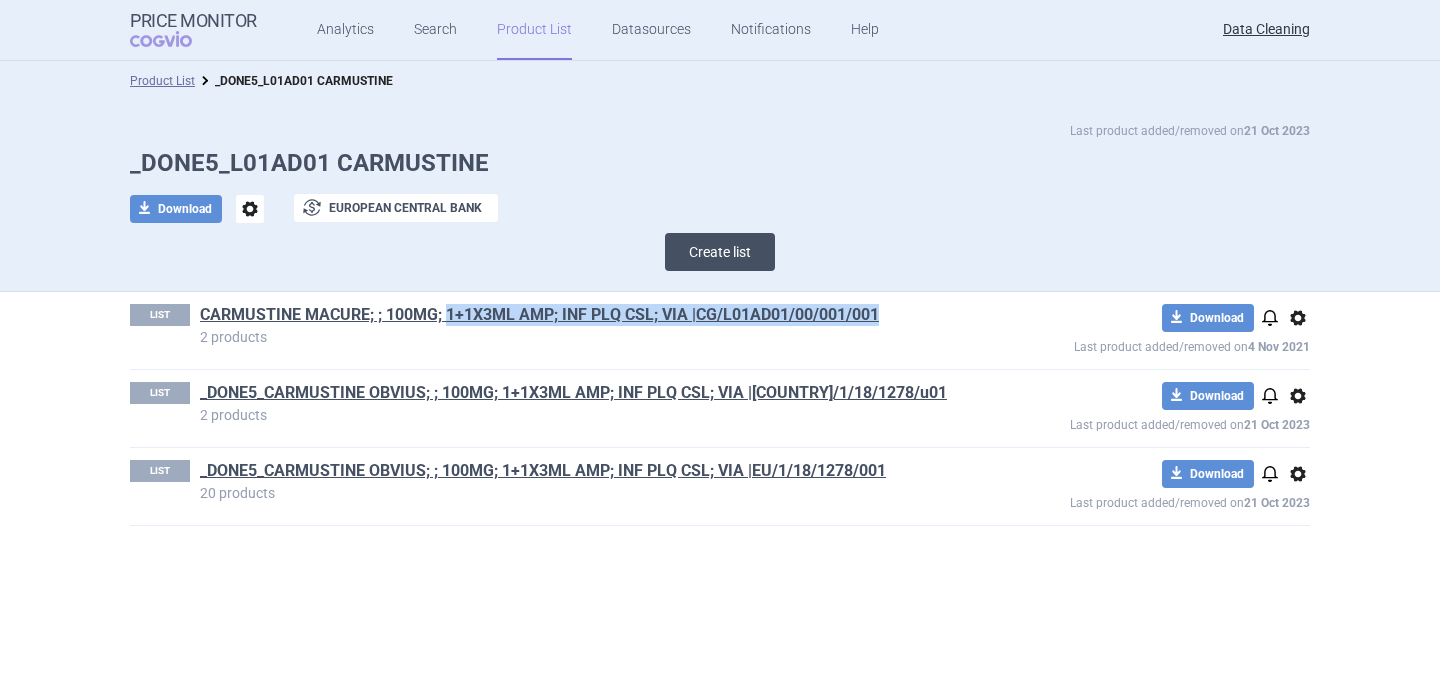 click on "Create list" at bounding box center (720, 252) 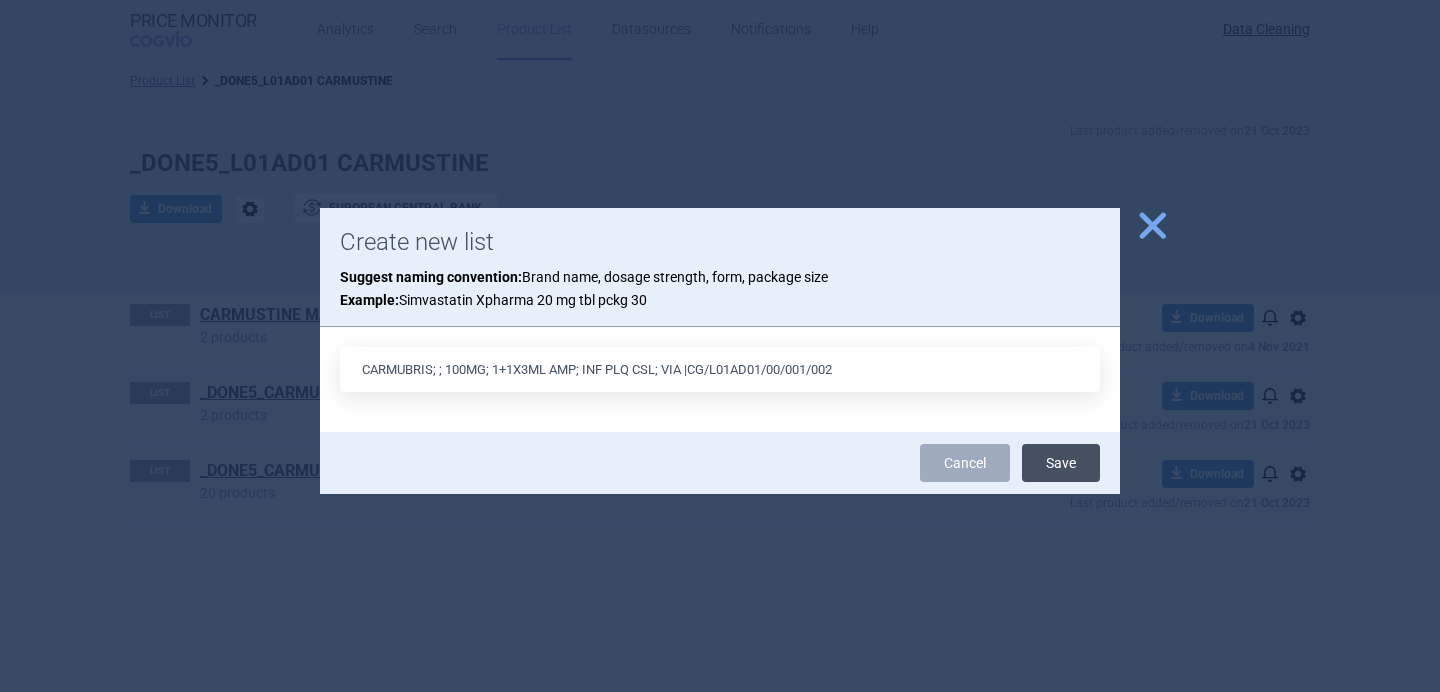 type on "CARMUBRIS; ; 100MG; 1+1X3ML AMP; INF PLQ CSL; VIA |CG/L01AD01/00/001/002" 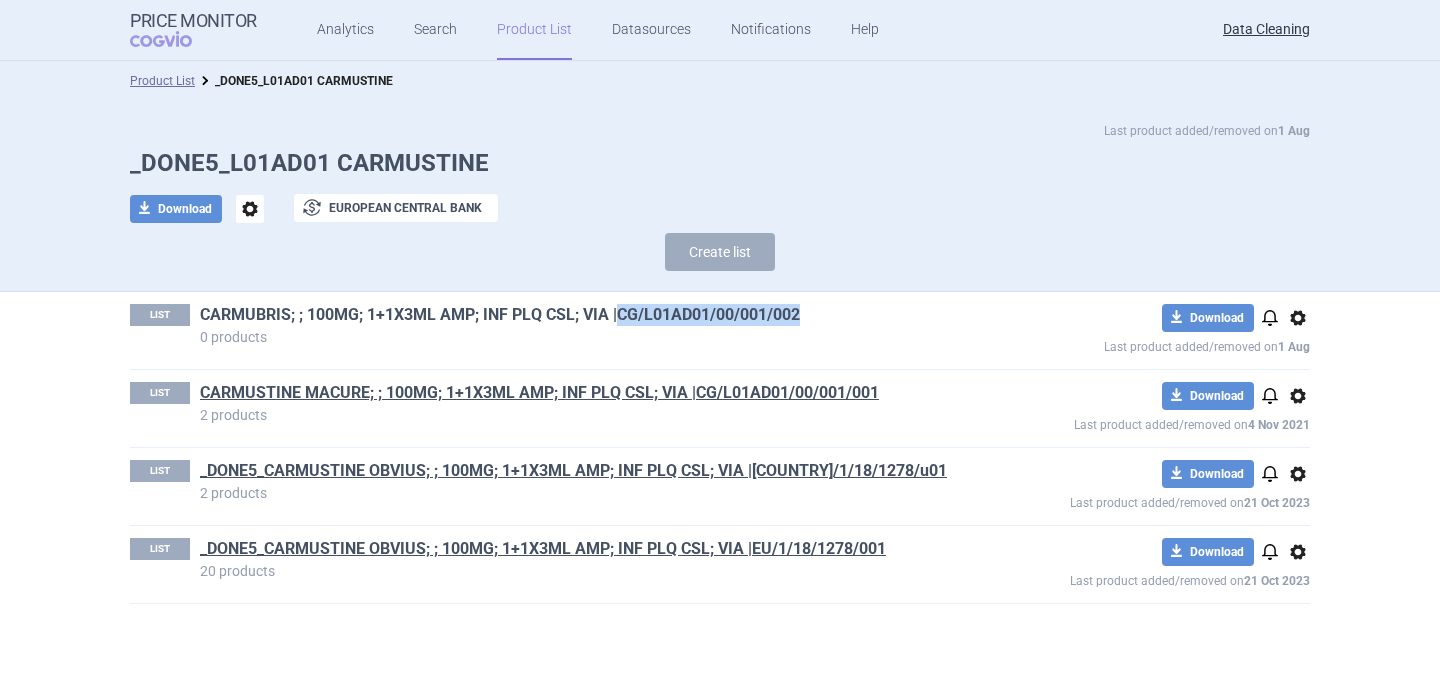 drag, startPoint x: 818, startPoint y: 310, endPoint x: 618, endPoint y: 311, distance: 200.0025 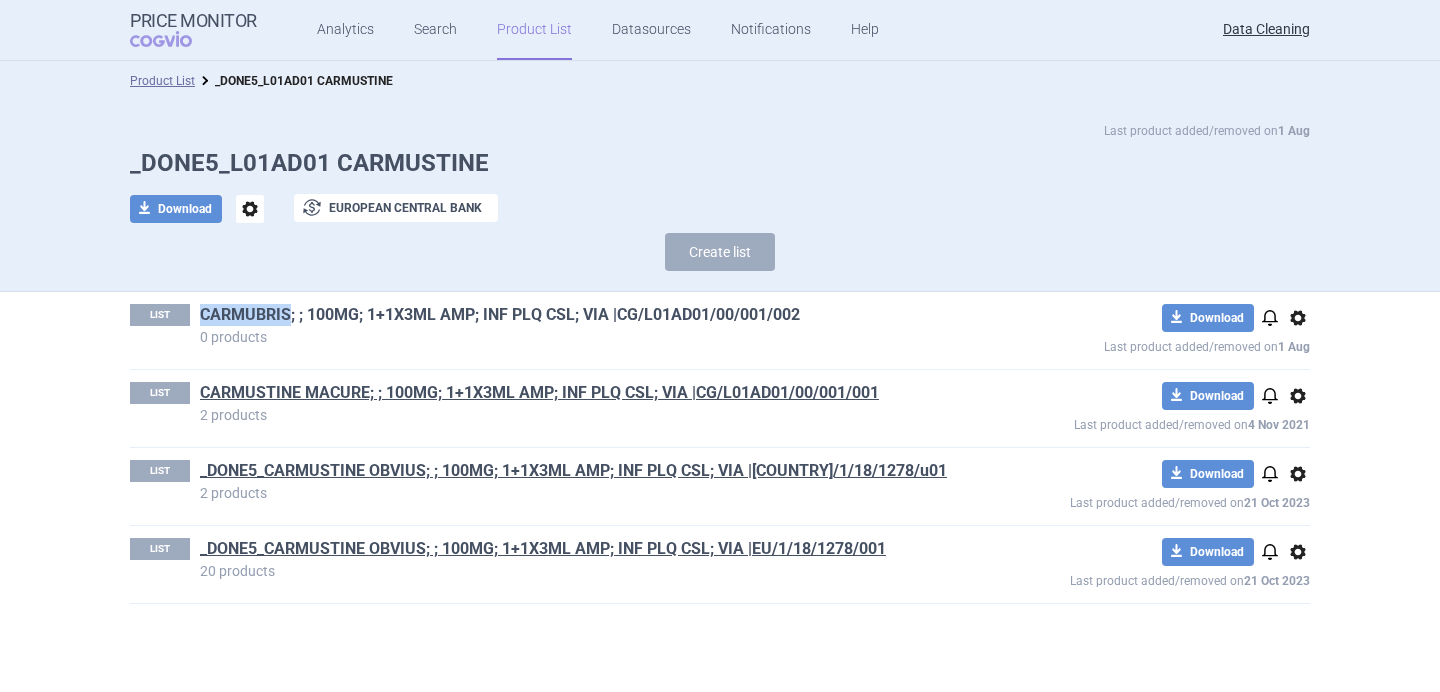 drag, startPoint x: 195, startPoint y: 313, endPoint x: 288, endPoint y: 315, distance: 93.0215 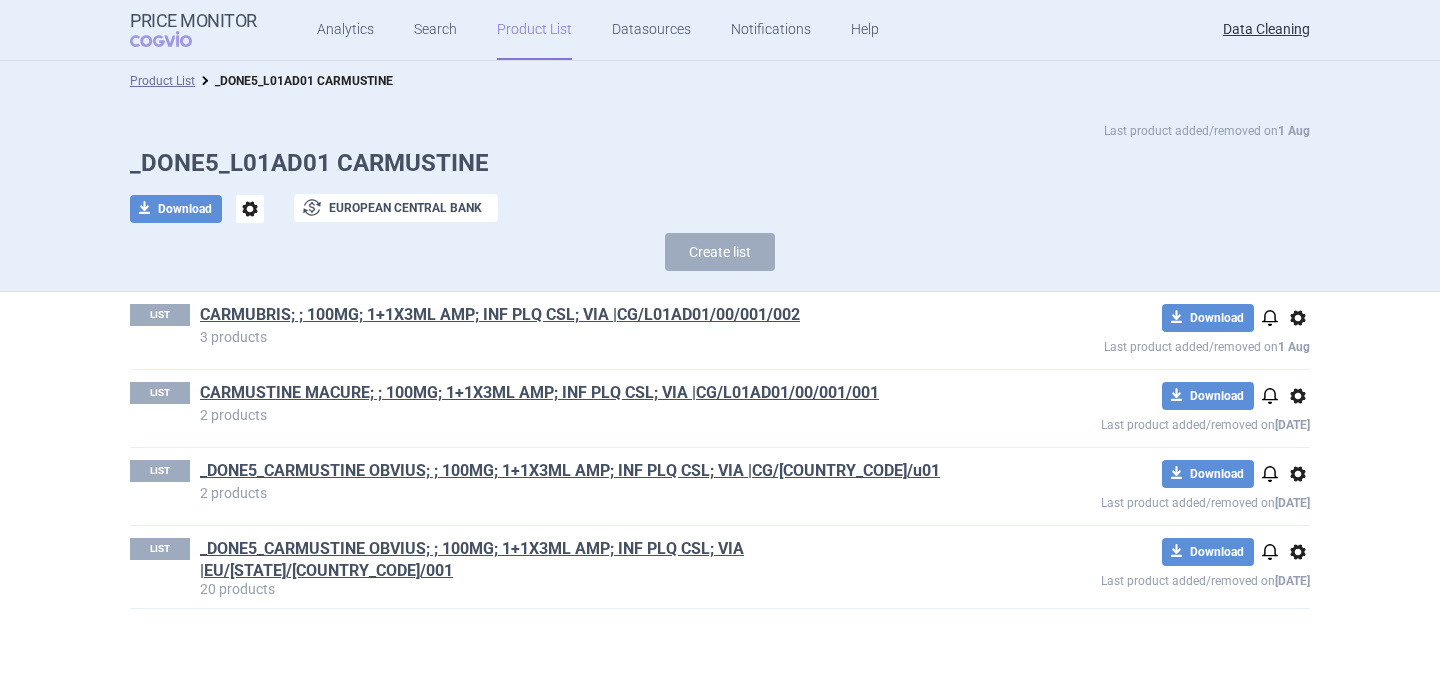 scroll, scrollTop: 0, scrollLeft: 0, axis: both 